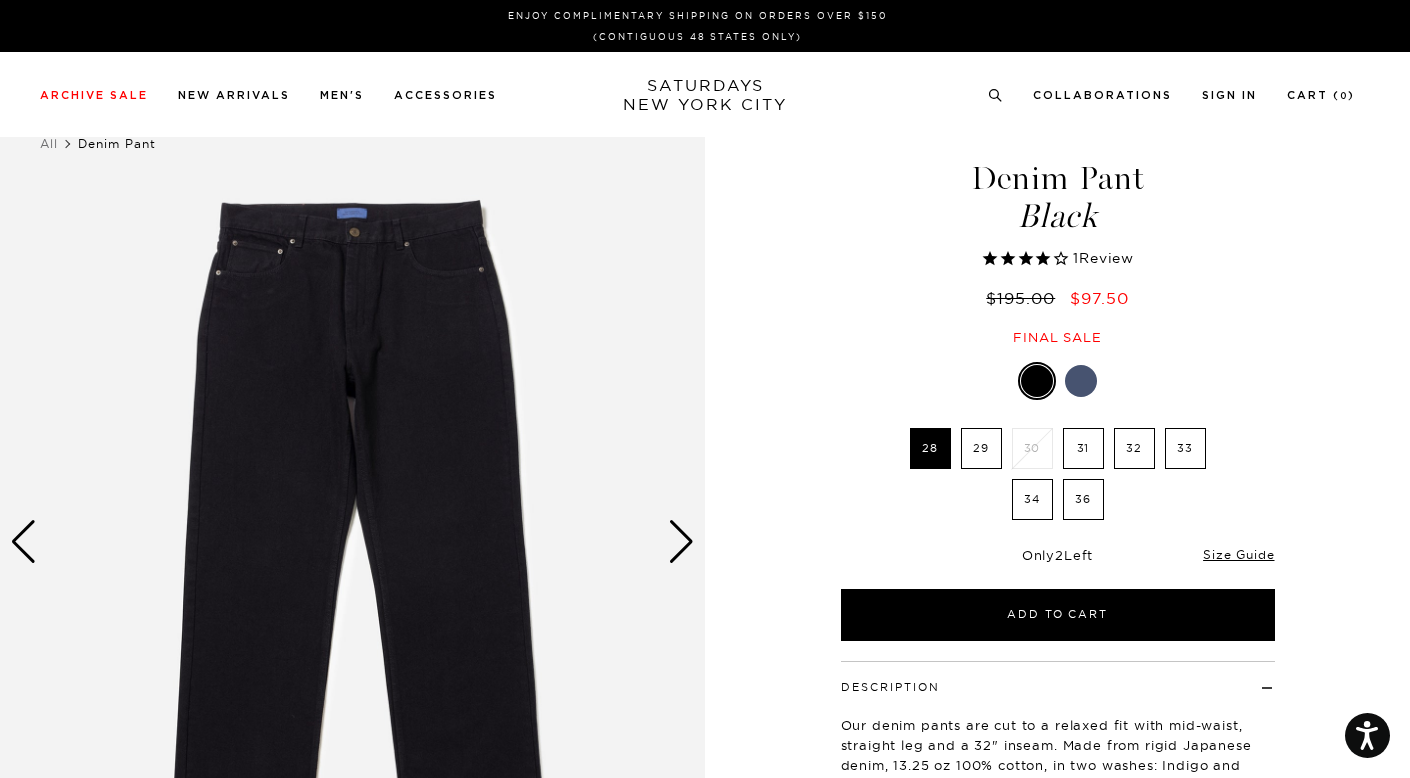 select on "recent" 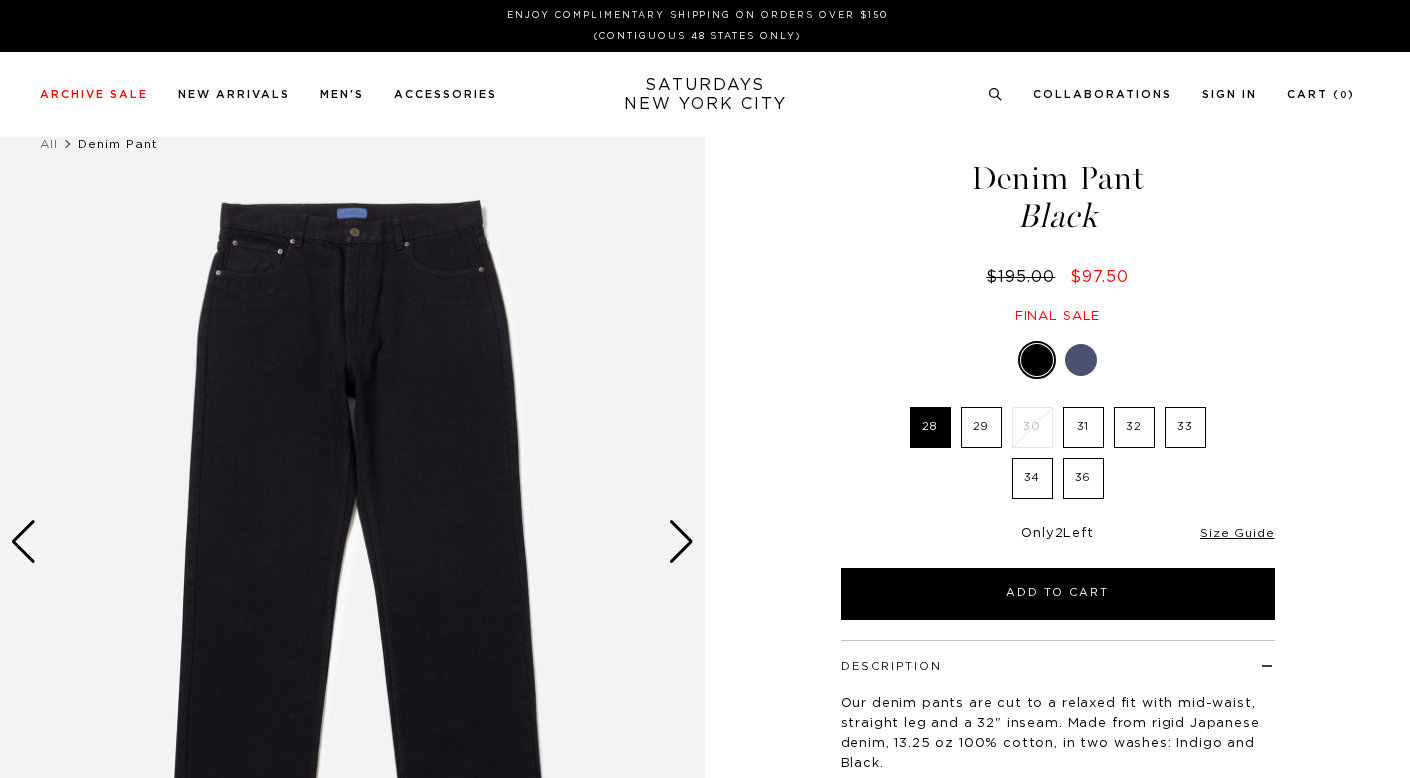 scroll, scrollTop: 0, scrollLeft: 0, axis: both 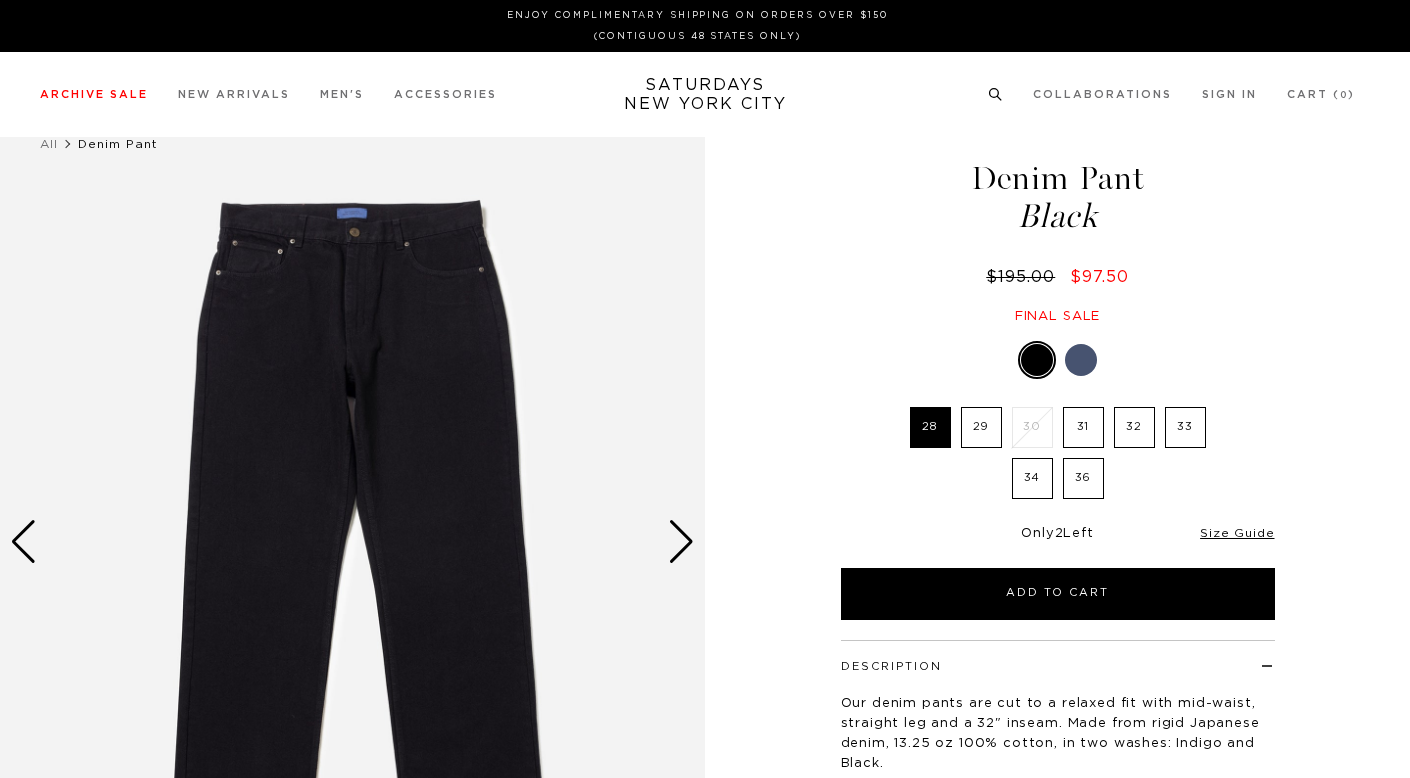 select on "recent" 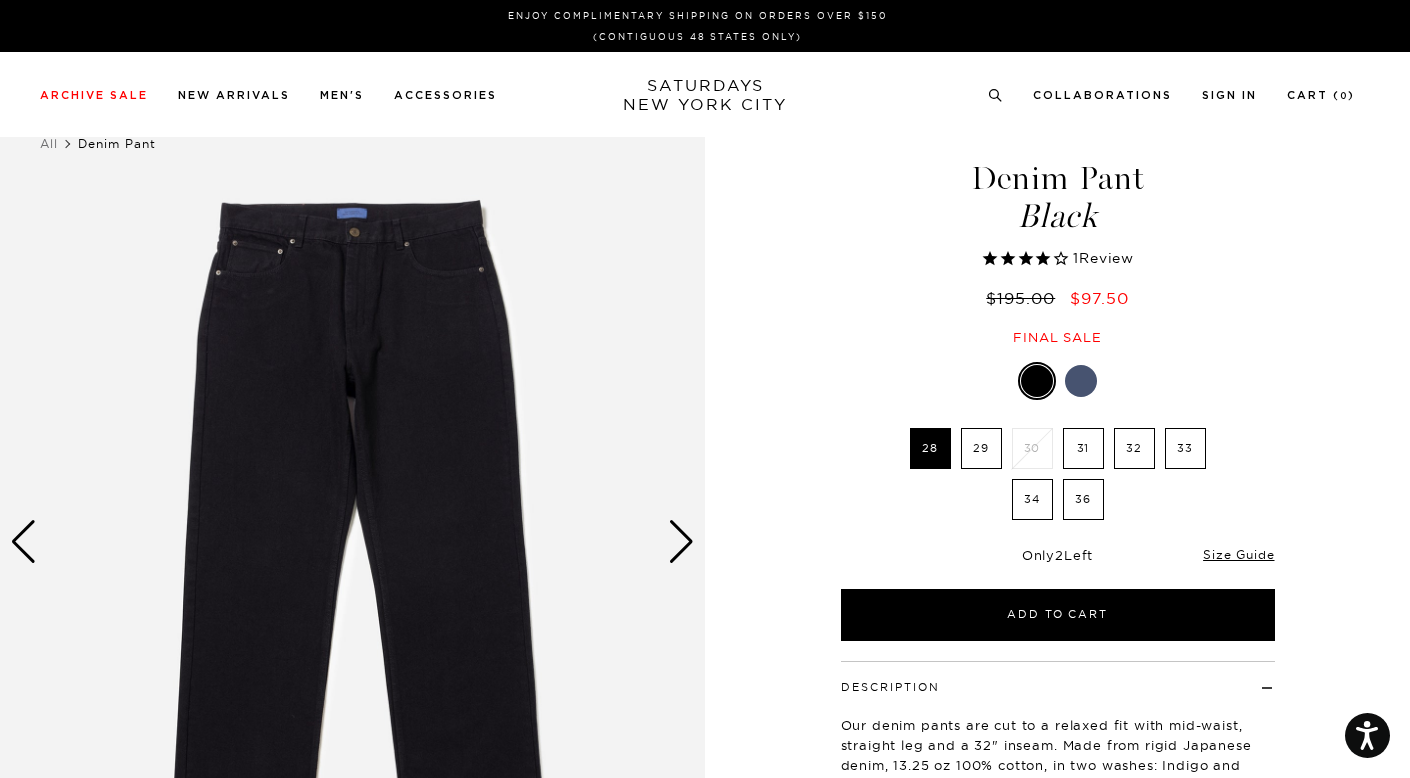 click on "Enjoy Complimentary Shipping on Orders Over $150  (Contiguous 48 States Only)" at bounding box center [705, 26] 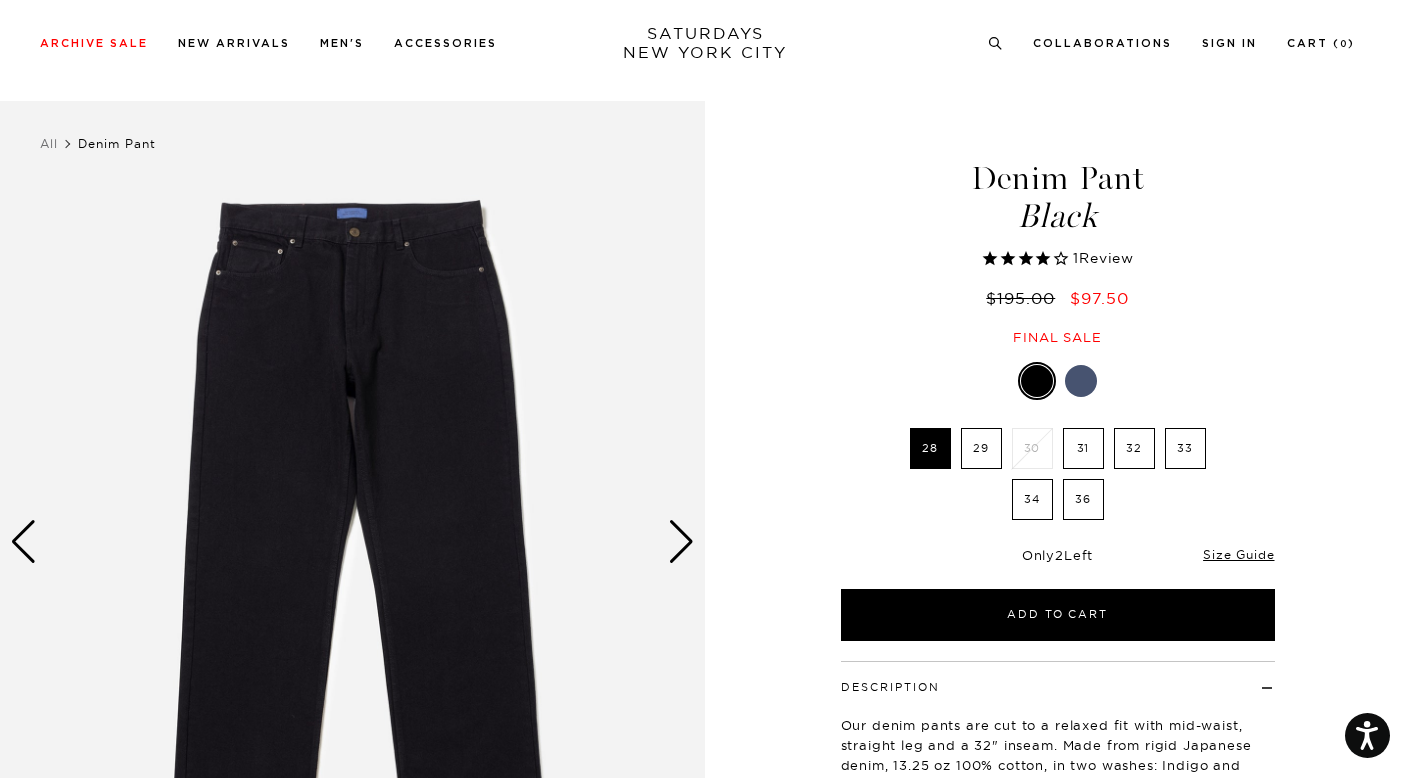 scroll, scrollTop: 82, scrollLeft: 0, axis: vertical 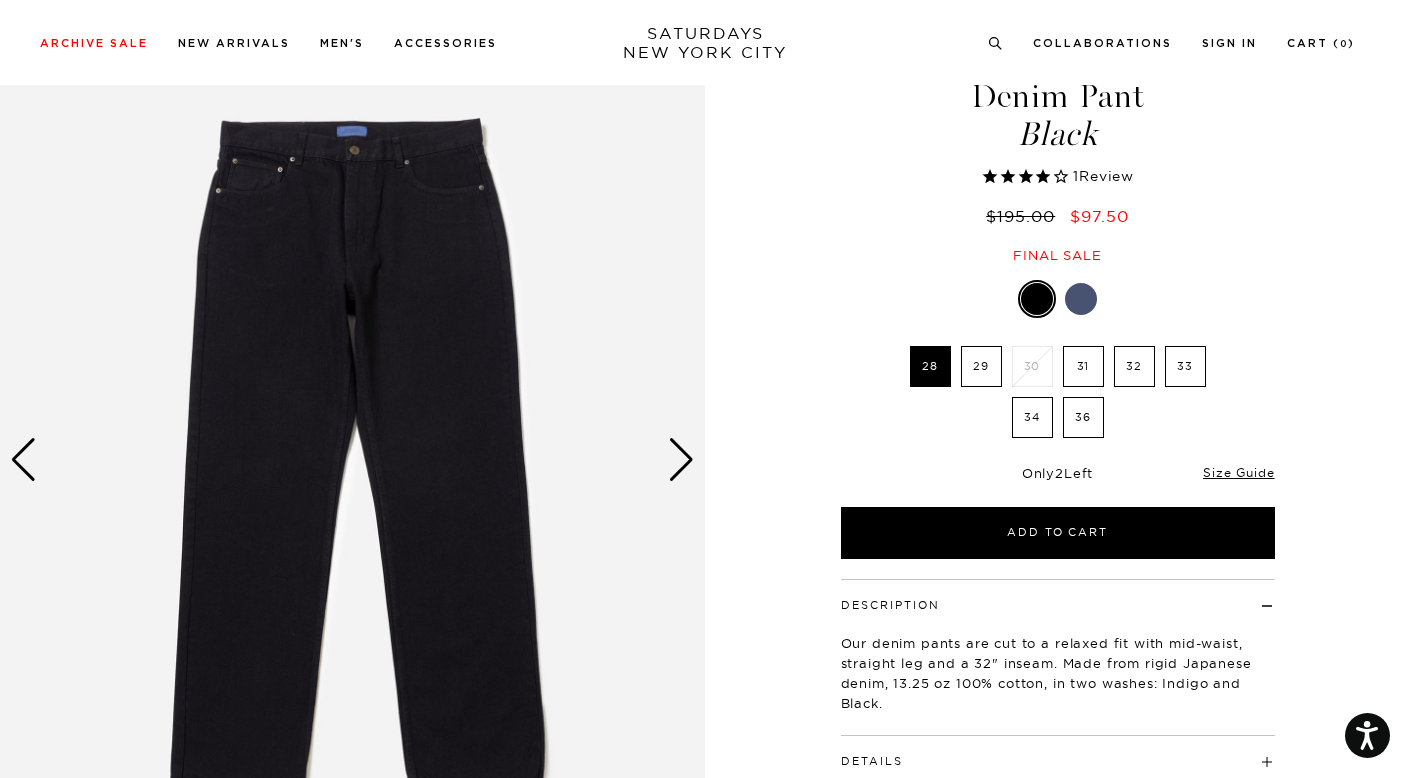 click at bounding box center (681, 460) 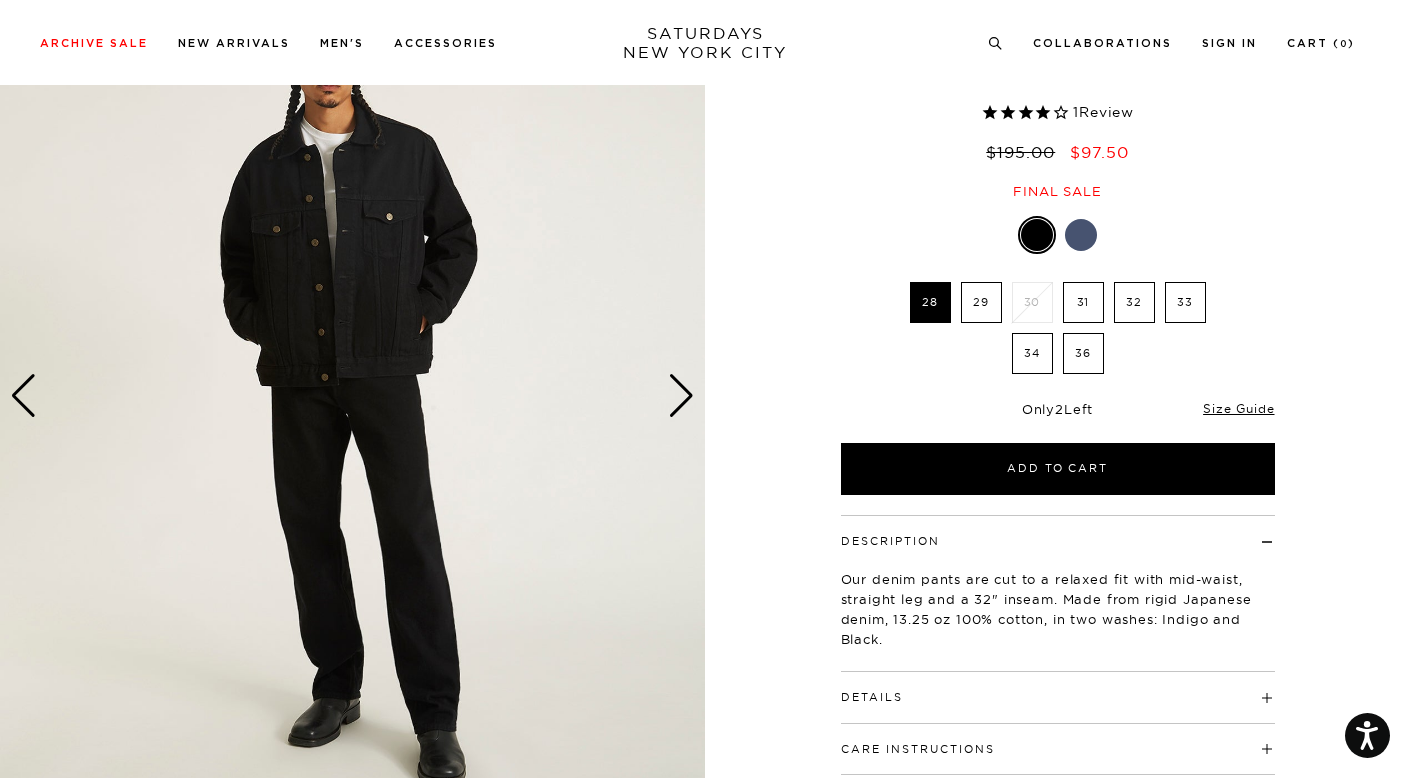 scroll, scrollTop: 182, scrollLeft: 0, axis: vertical 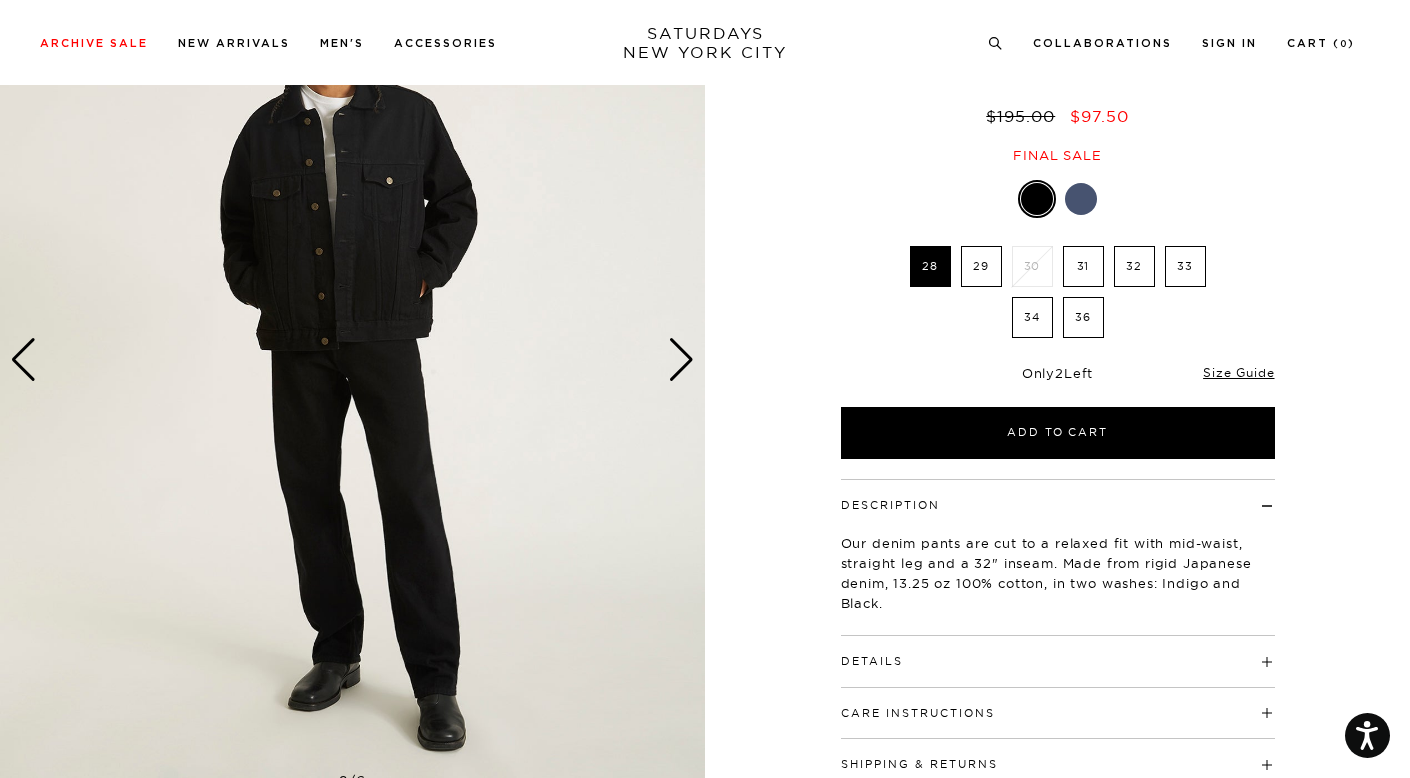 click at bounding box center (681, 360) 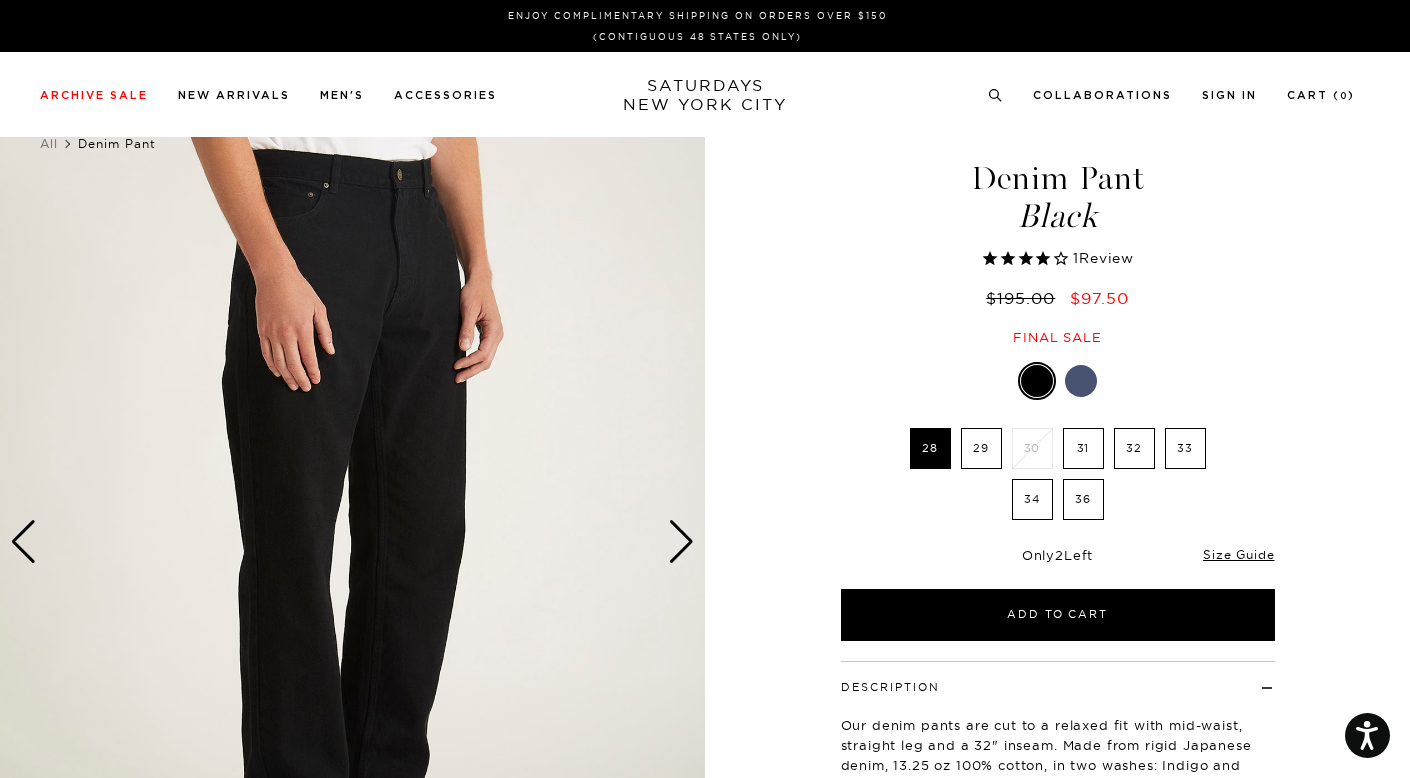 scroll, scrollTop: 0, scrollLeft: 0, axis: both 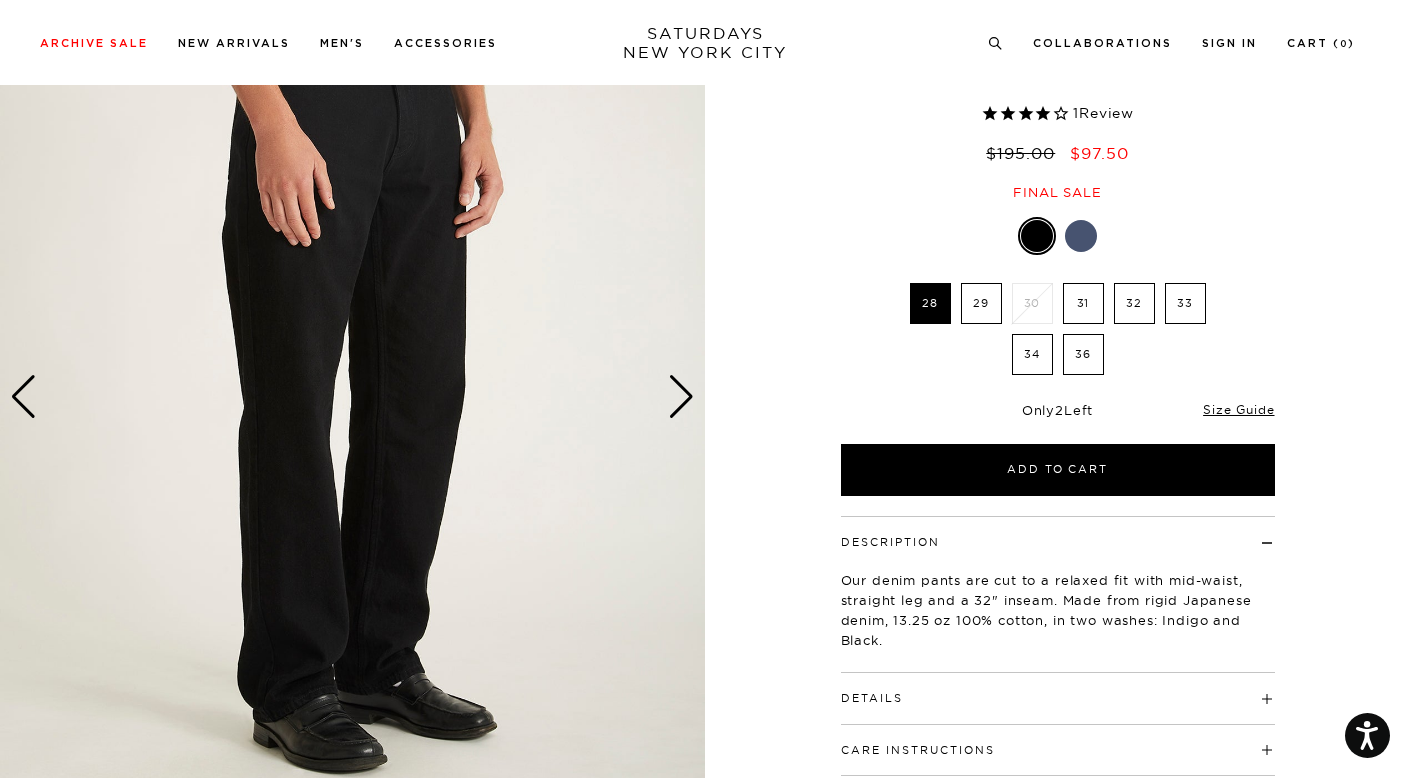 click at bounding box center (681, 397) 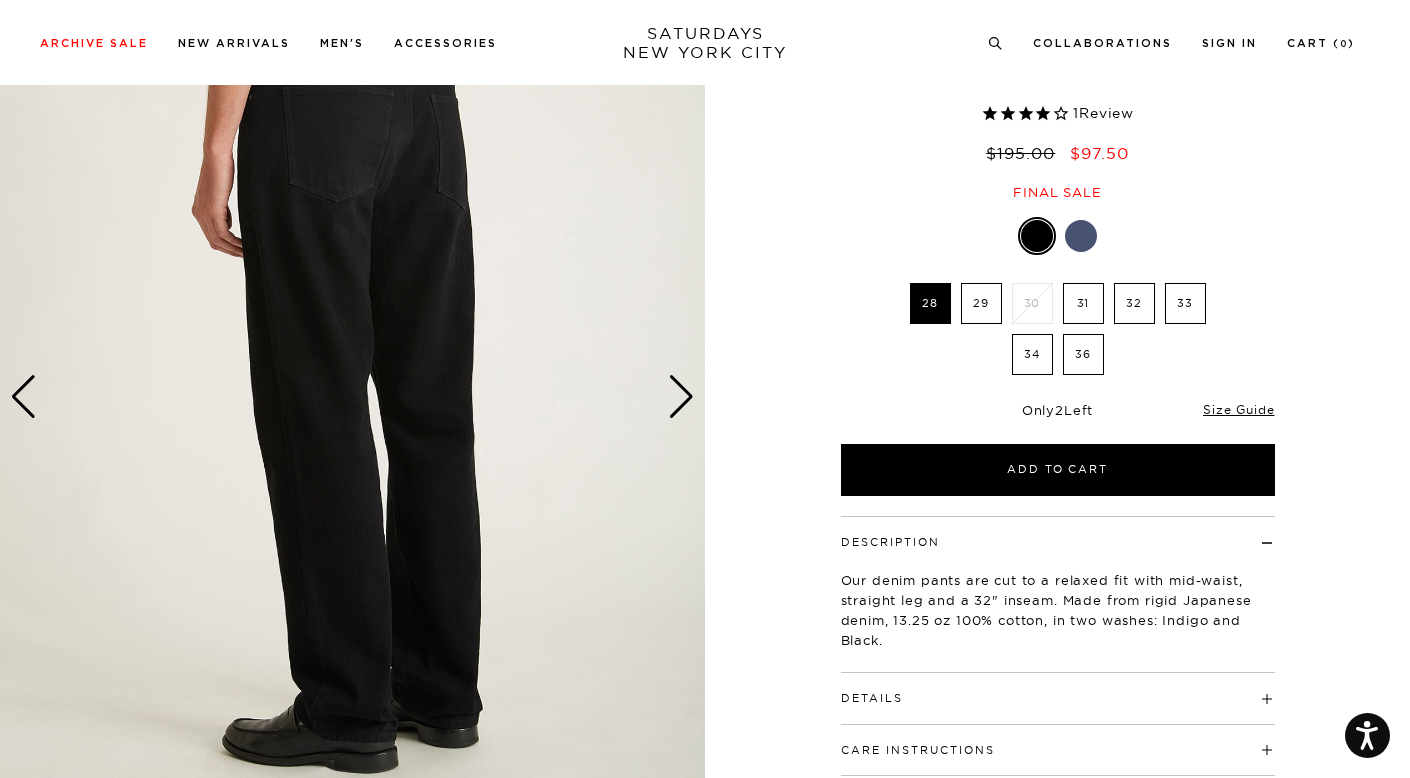 click at bounding box center [681, 397] 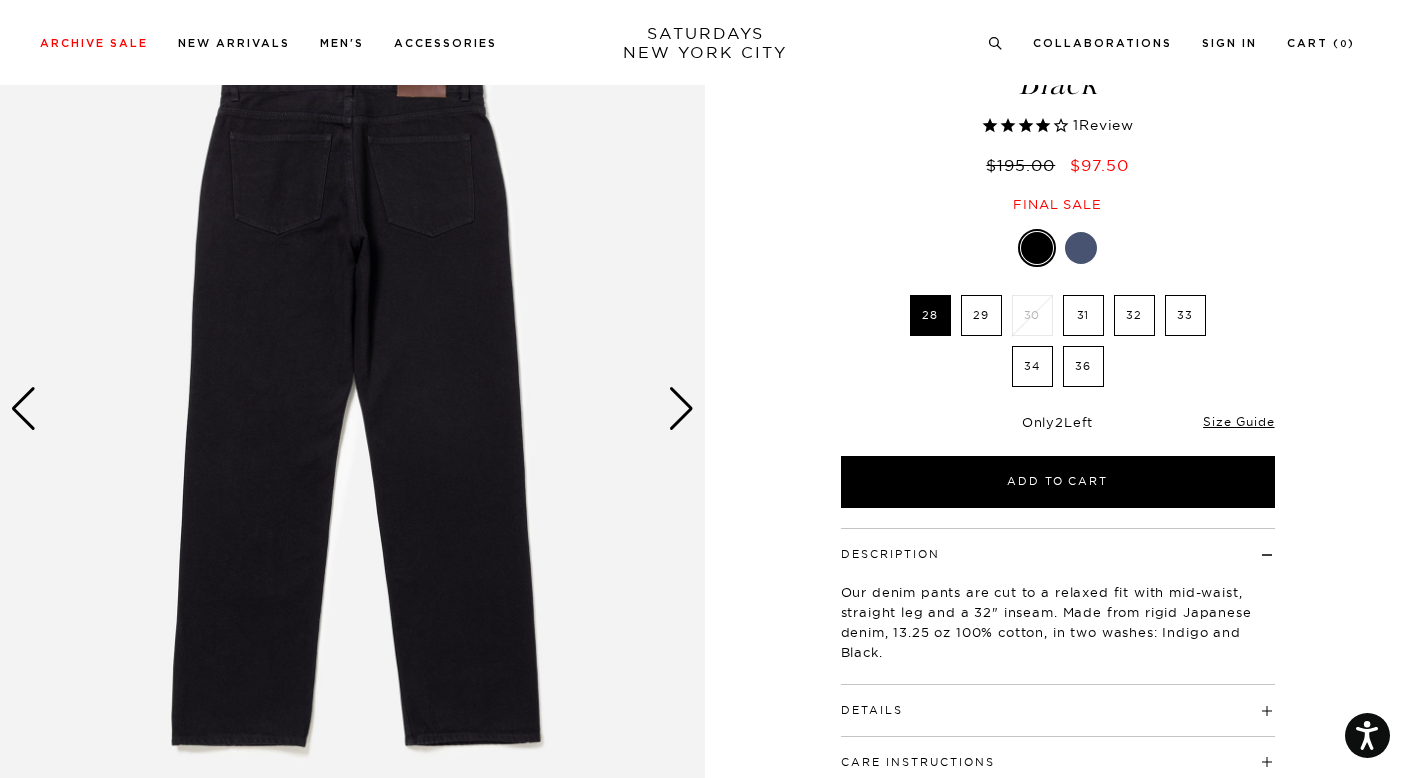 scroll, scrollTop: 130, scrollLeft: 0, axis: vertical 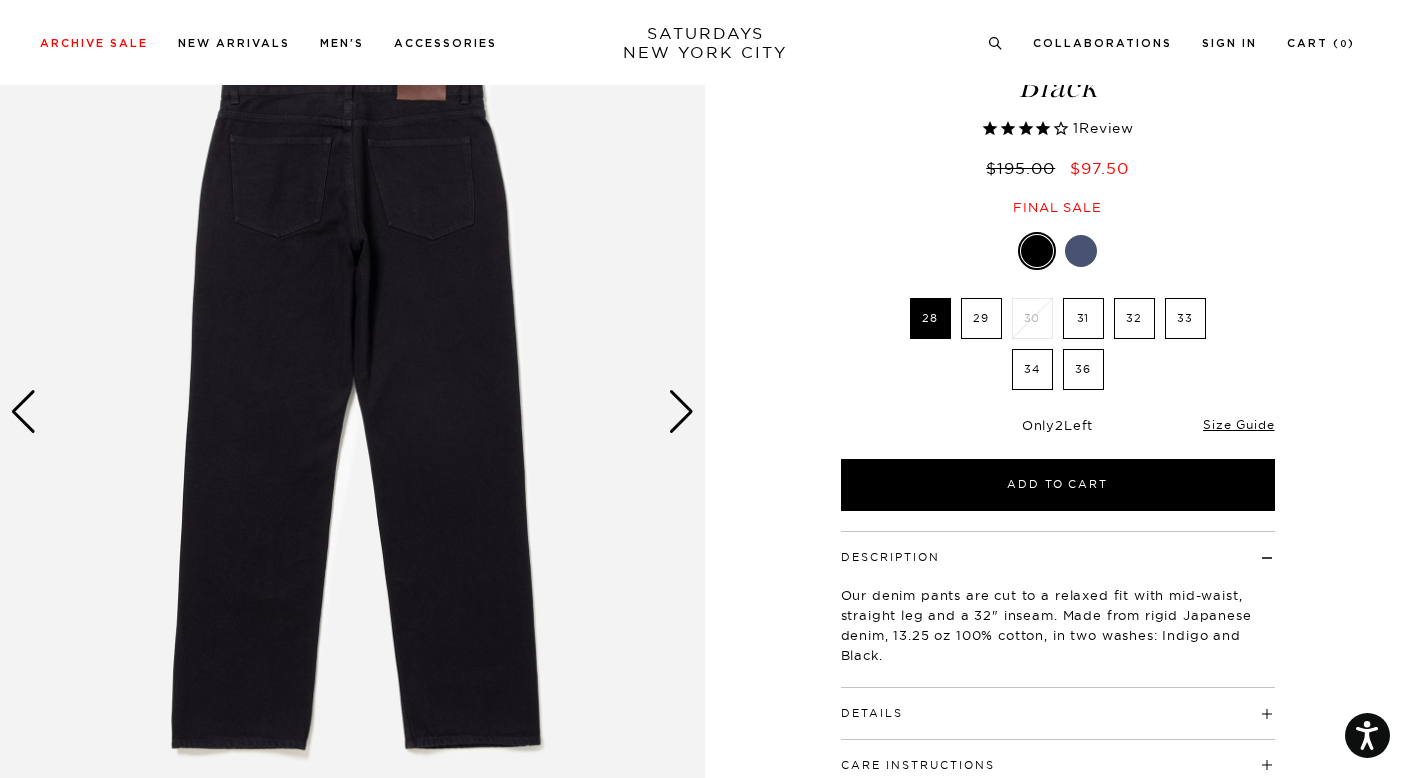 click at bounding box center (681, 412) 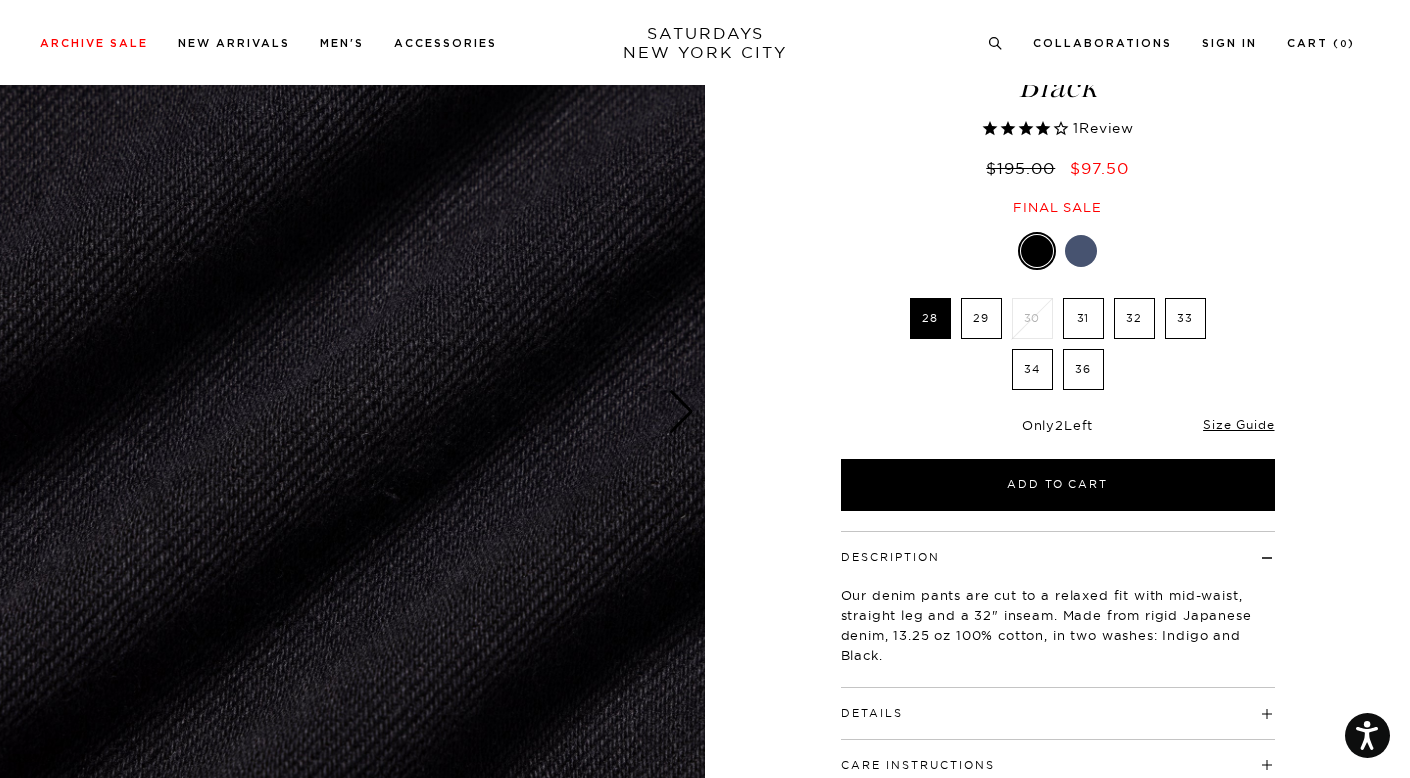 click at bounding box center [681, 412] 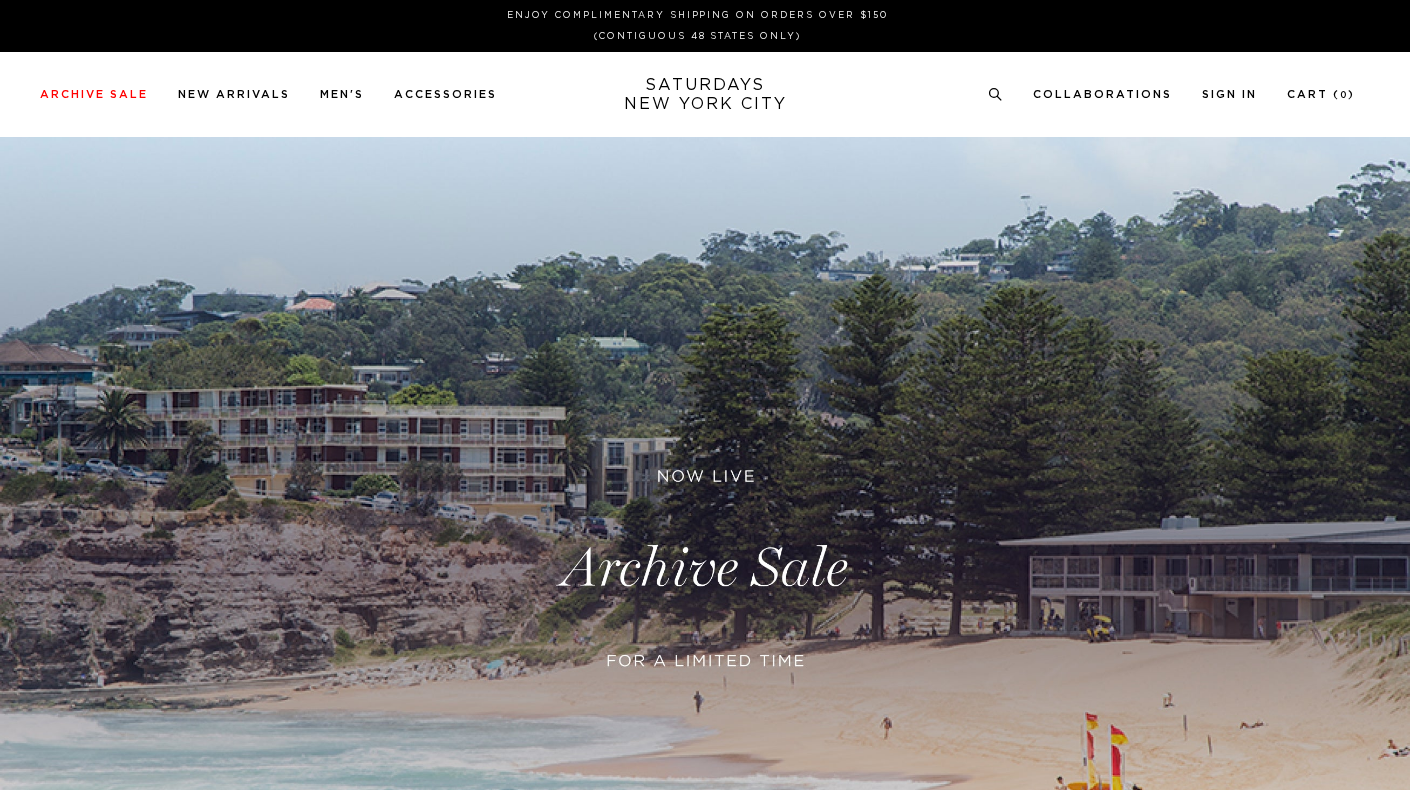 scroll, scrollTop: 0, scrollLeft: 0, axis: both 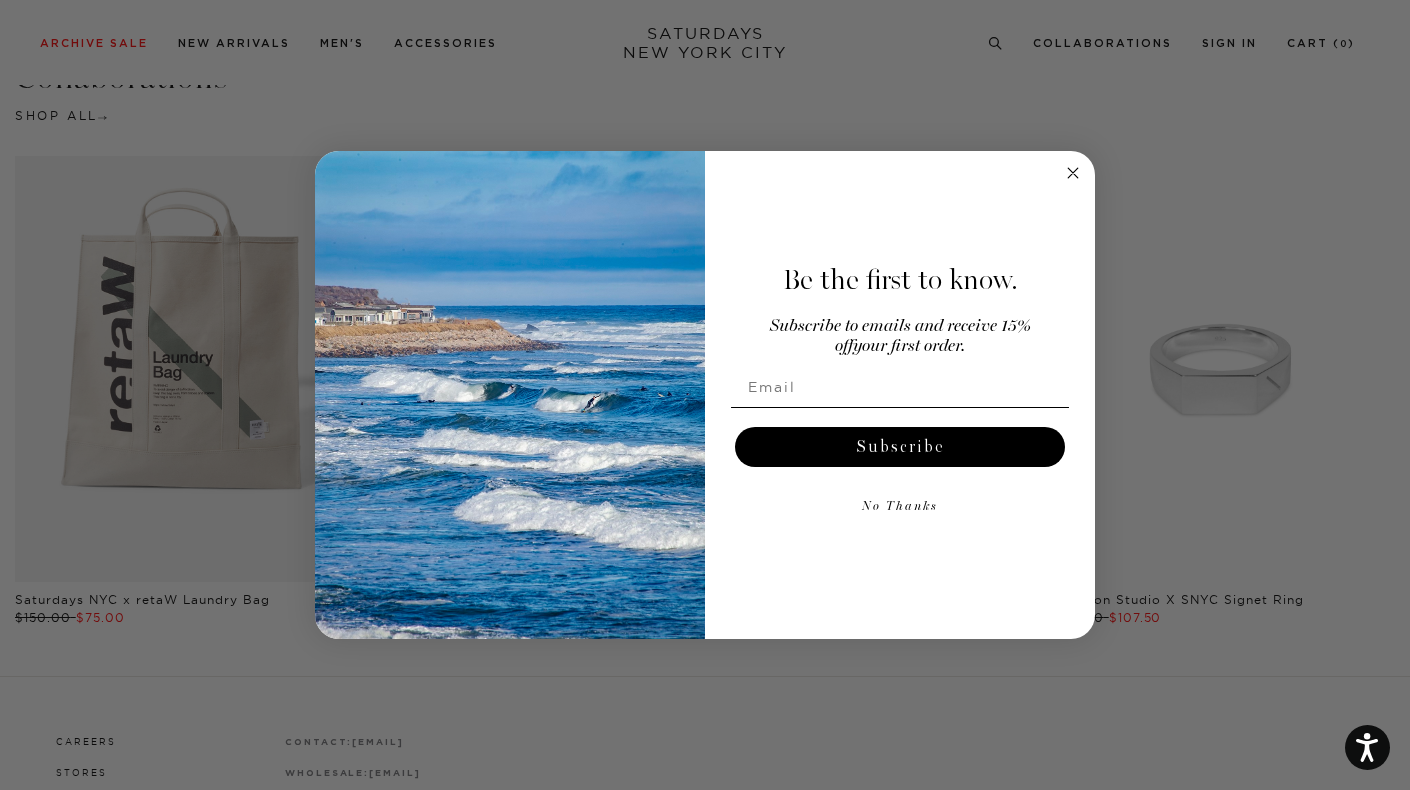 click 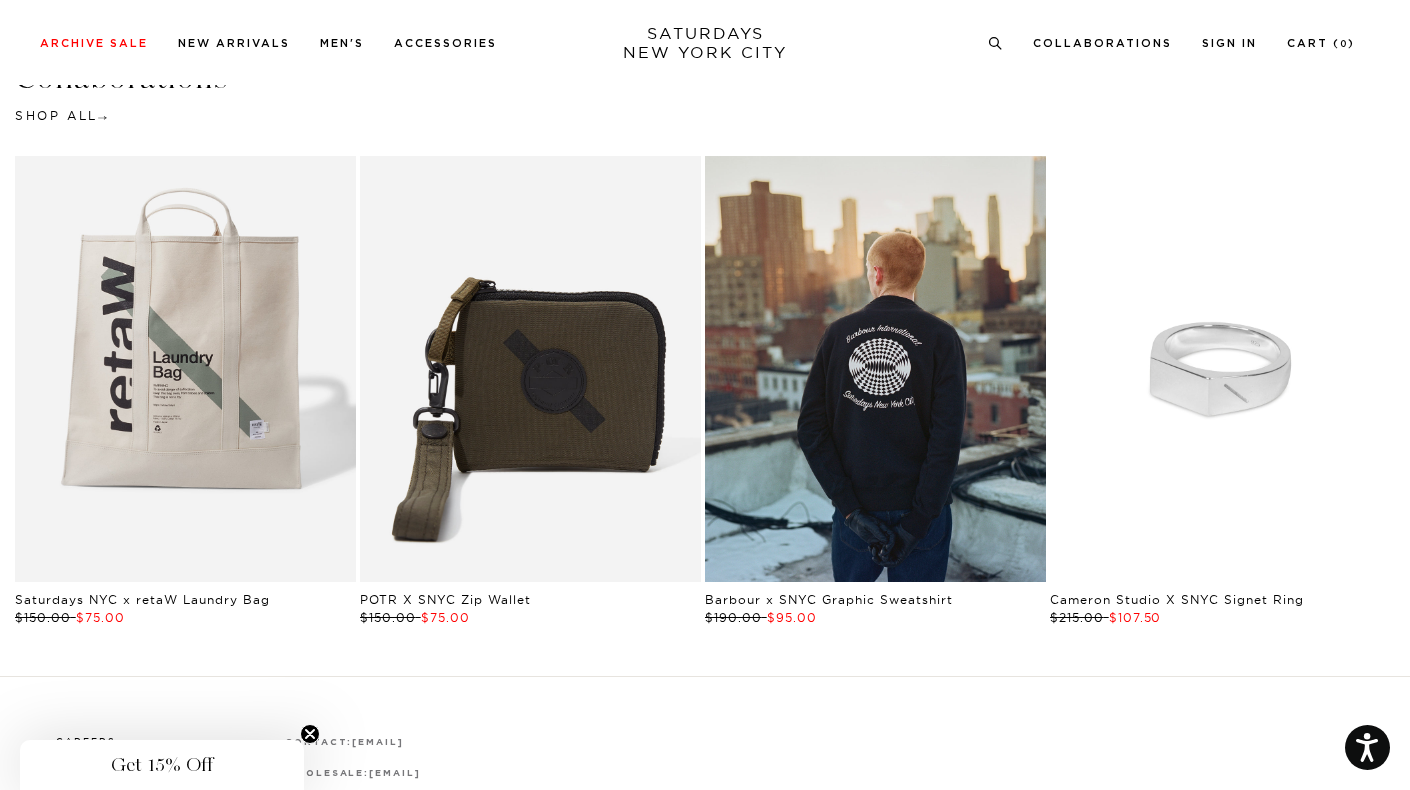 click at bounding box center (1220, 369) 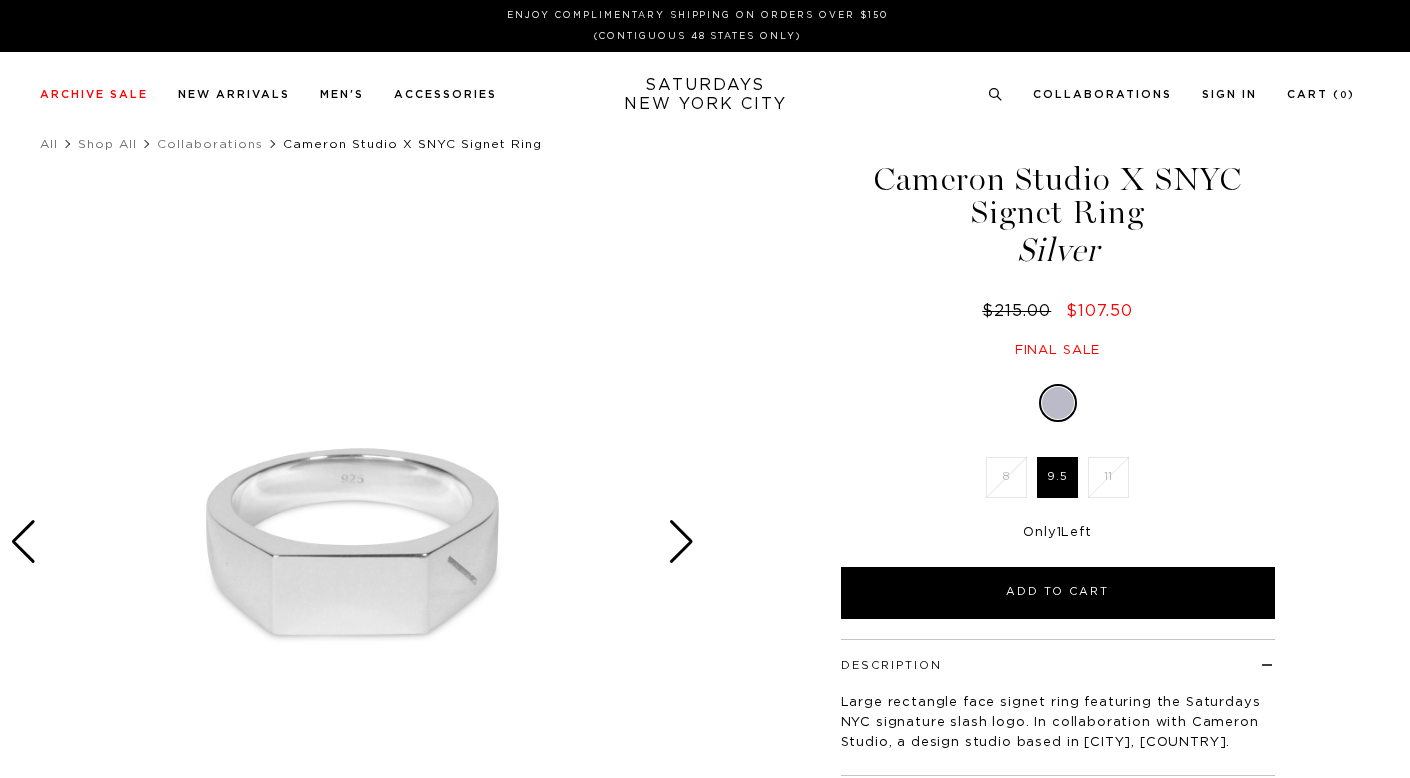 scroll, scrollTop: 0, scrollLeft: 0, axis: both 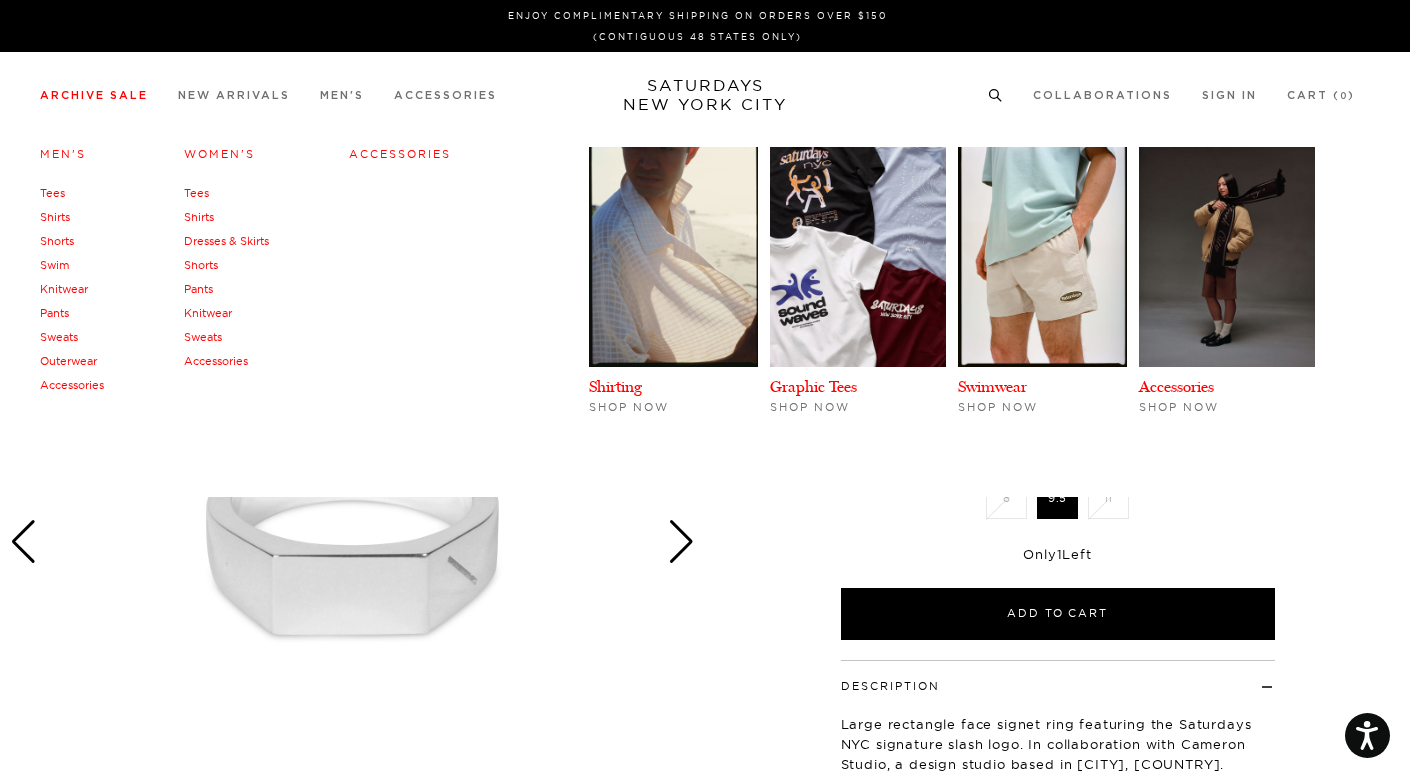 click on "Shirts" at bounding box center (55, 217) 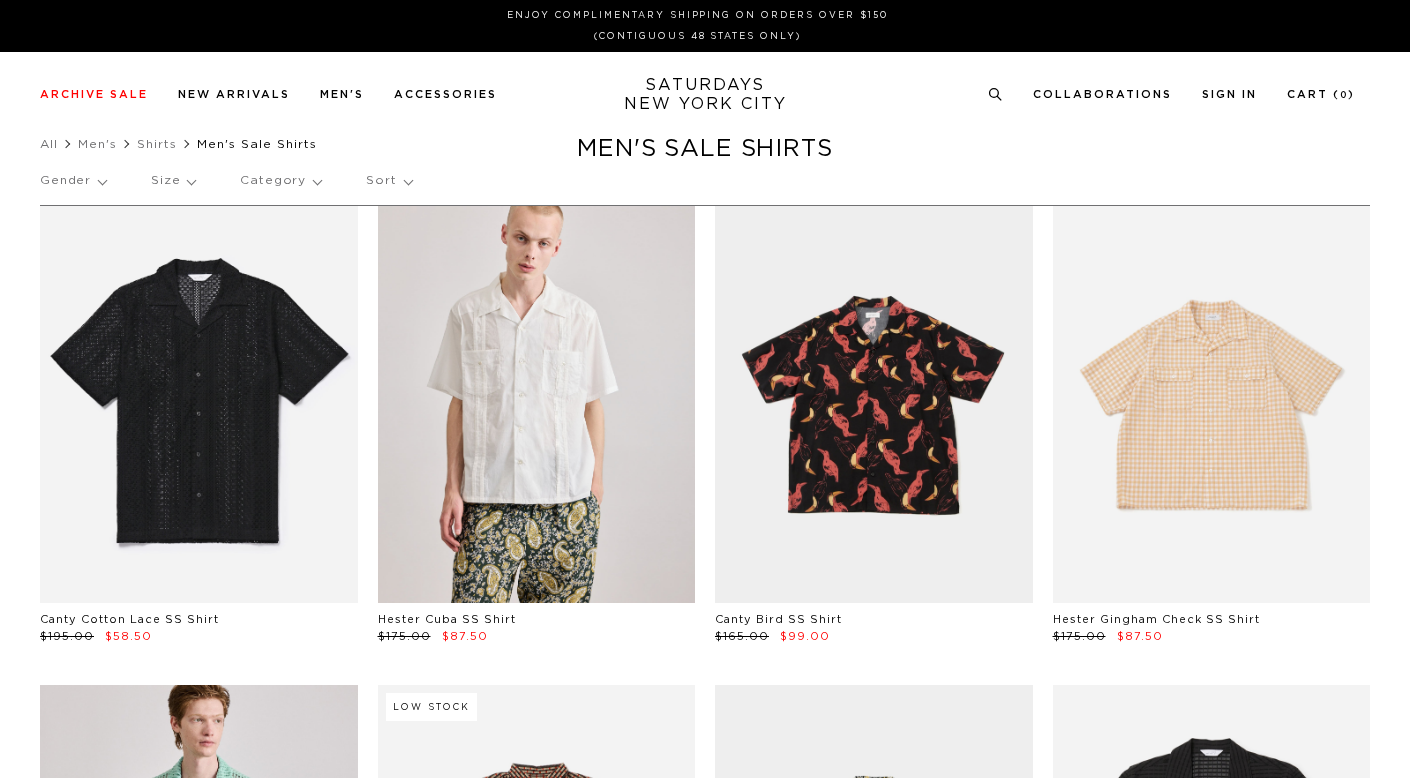 scroll, scrollTop: 0, scrollLeft: 0, axis: both 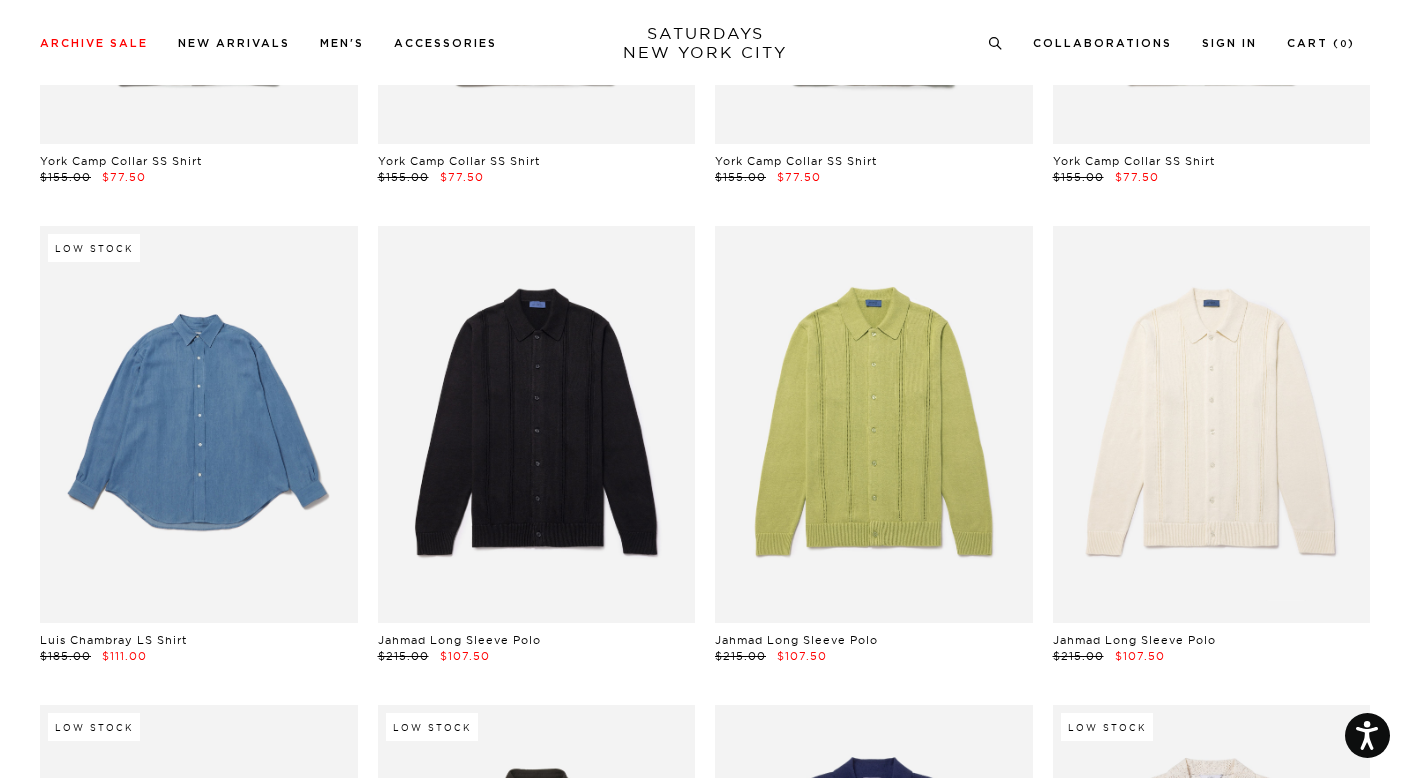click at bounding box center [199, 424] 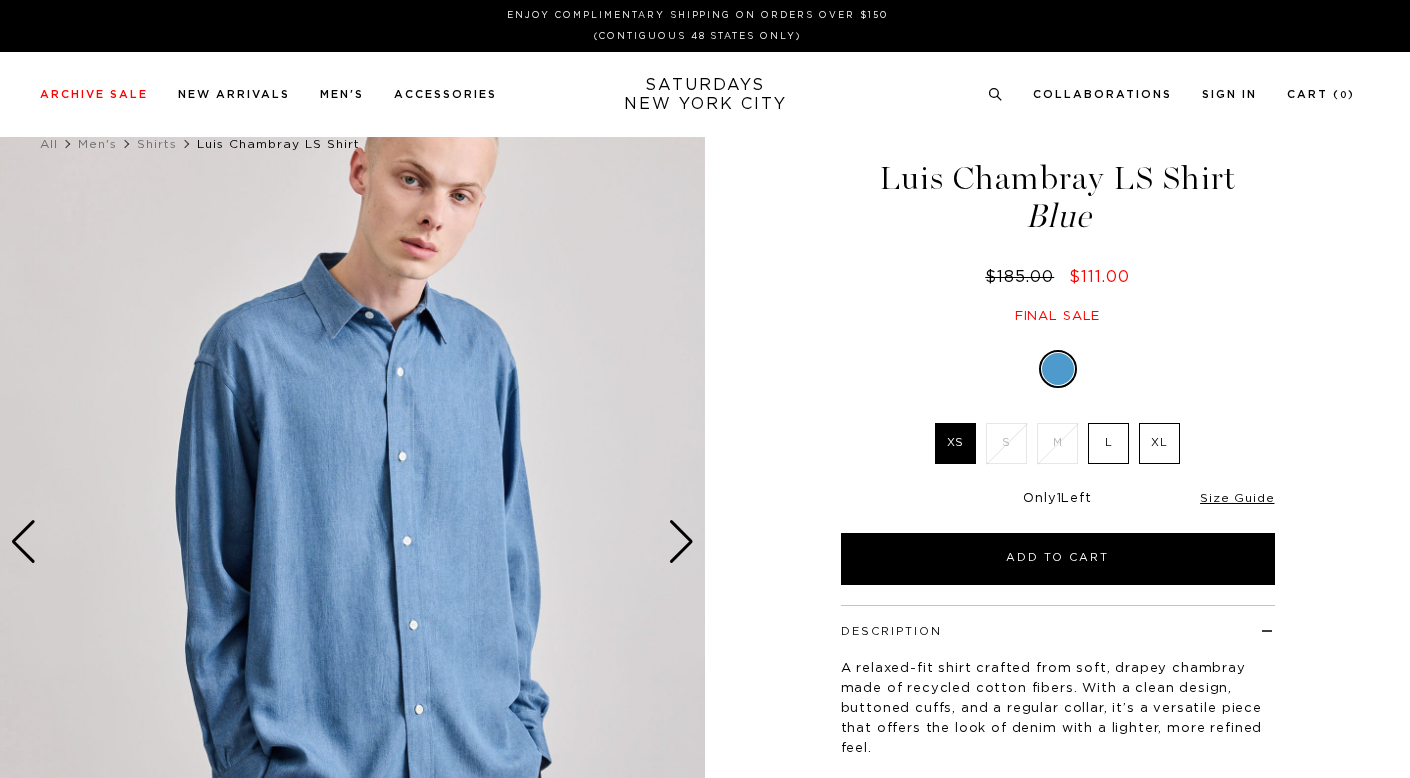 scroll, scrollTop: 0, scrollLeft: 0, axis: both 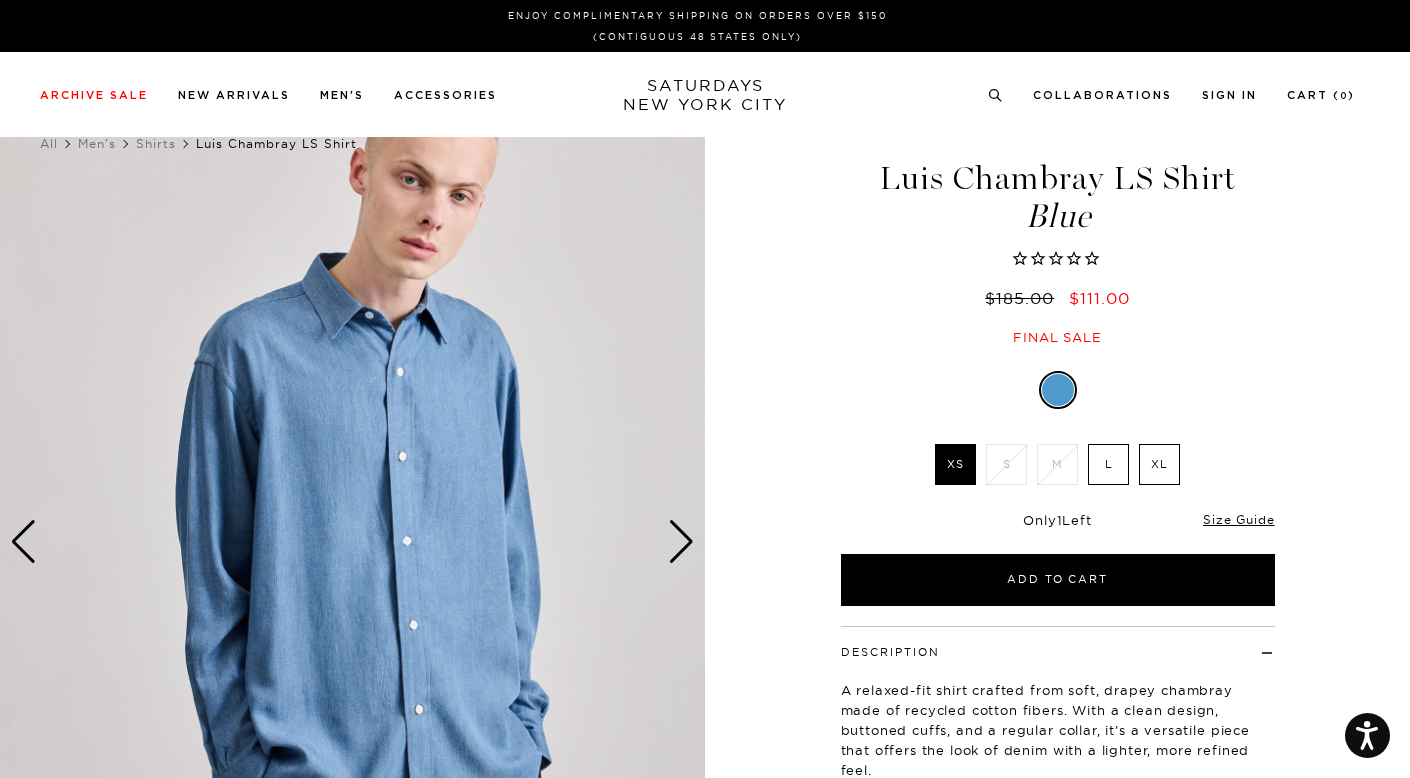 click on "L" at bounding box center [1108, 464] 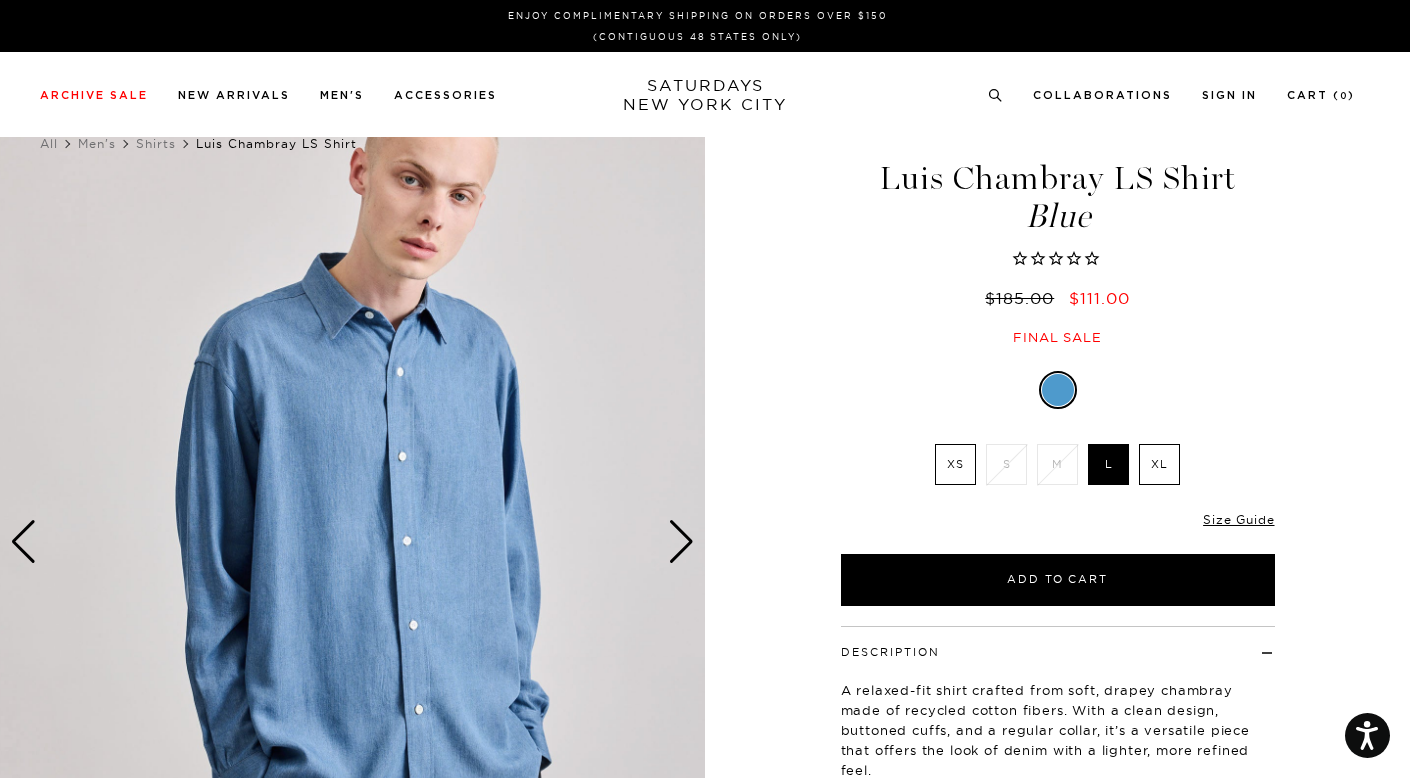 click on "S" at bounding box center [1006, 464] 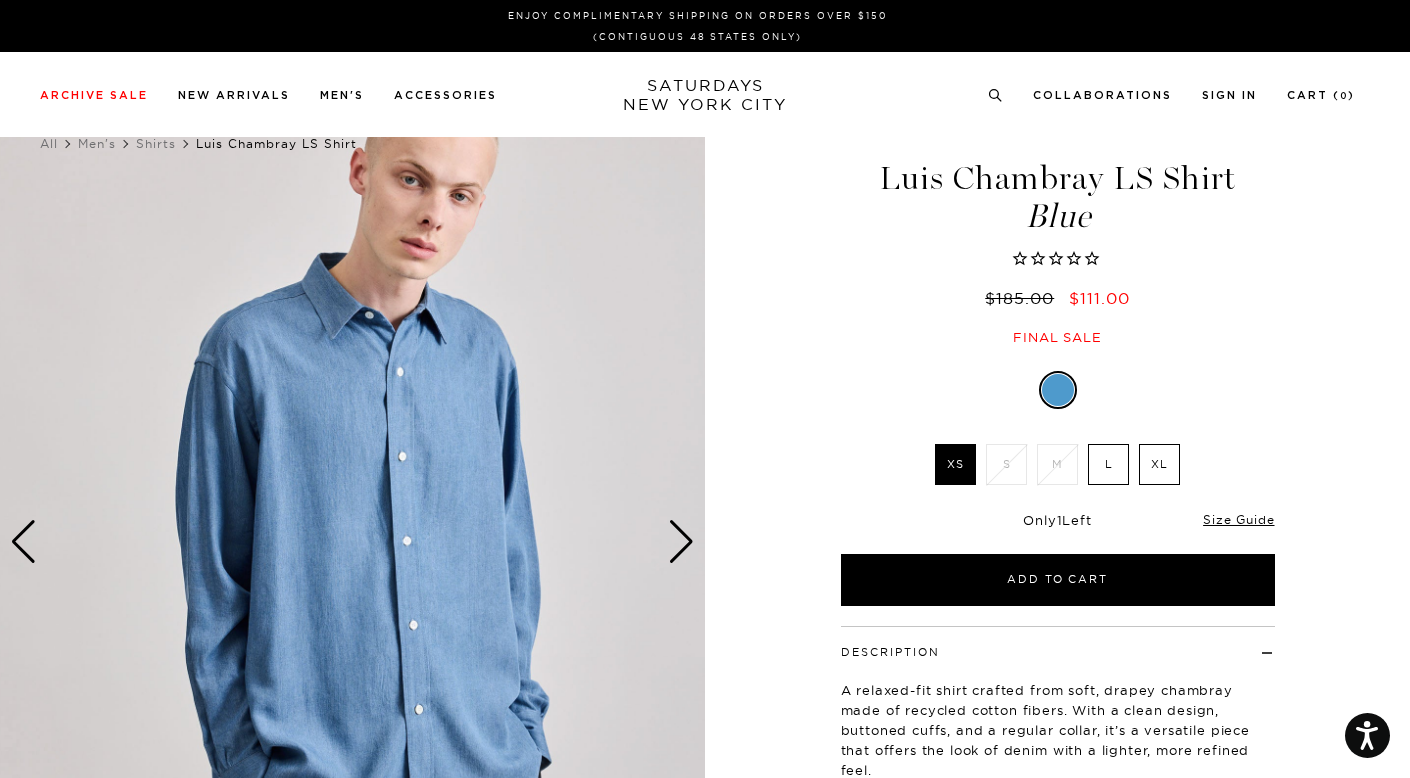 click on "L" at bounding box center [1108, 464] 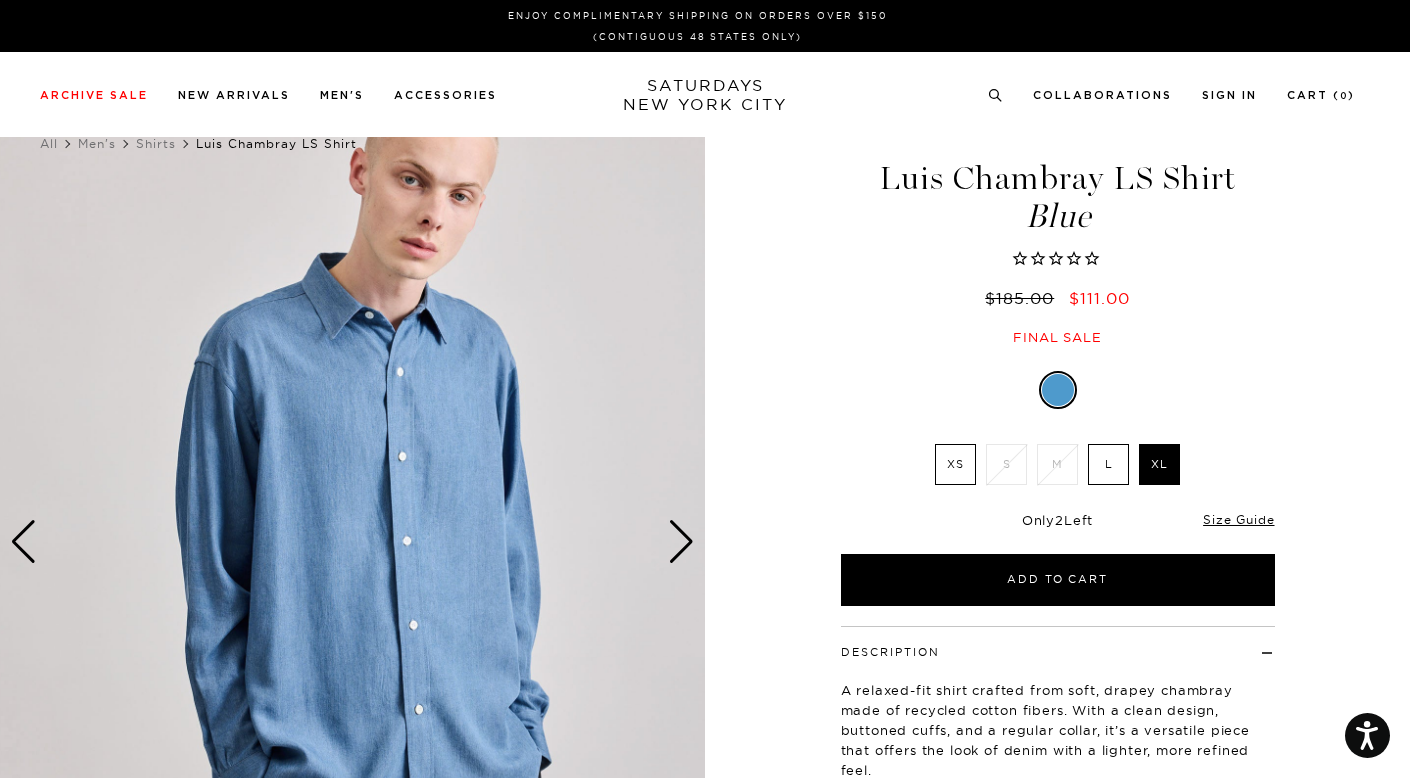 click on "M" at bounding box center (1057, 464) 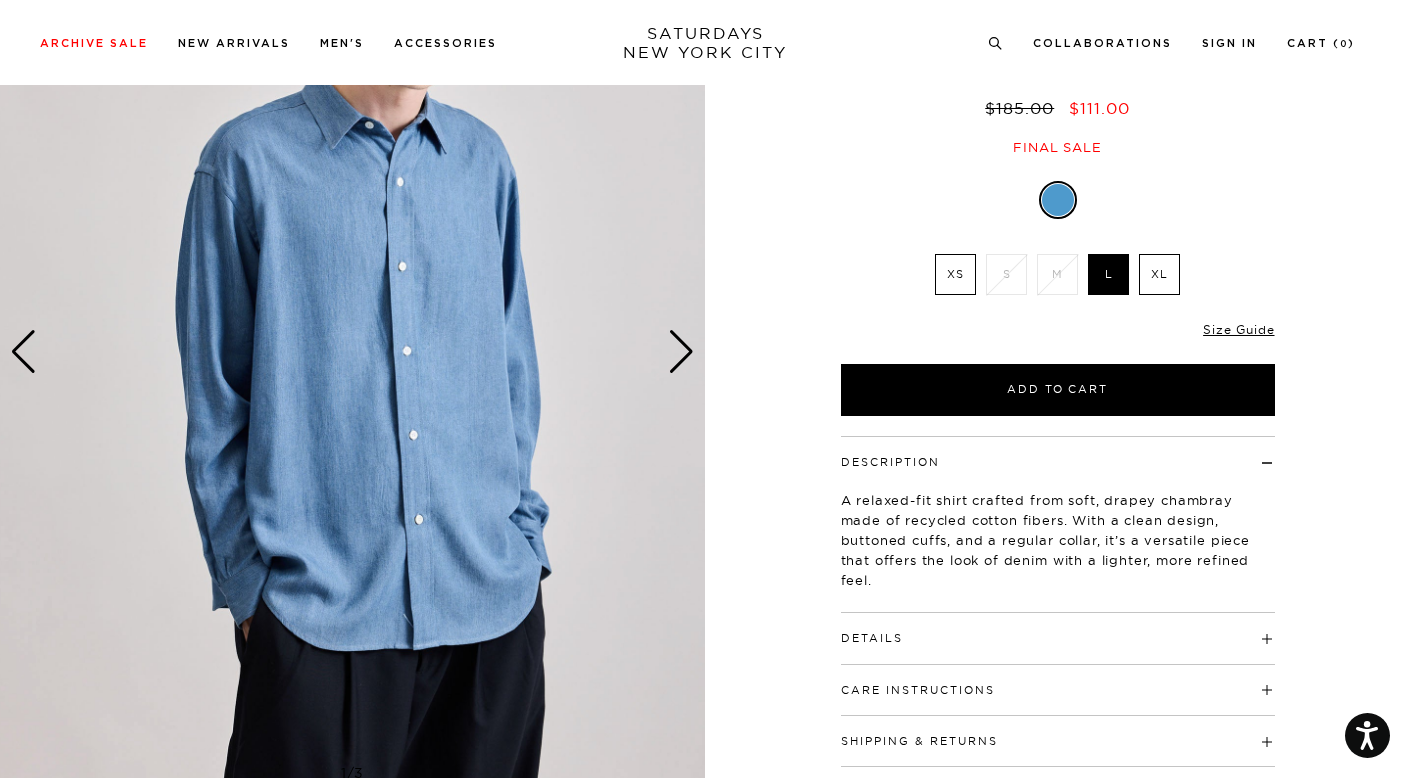 scroll, scrollTop: 176, scrollLeft: 0, axis: vertical 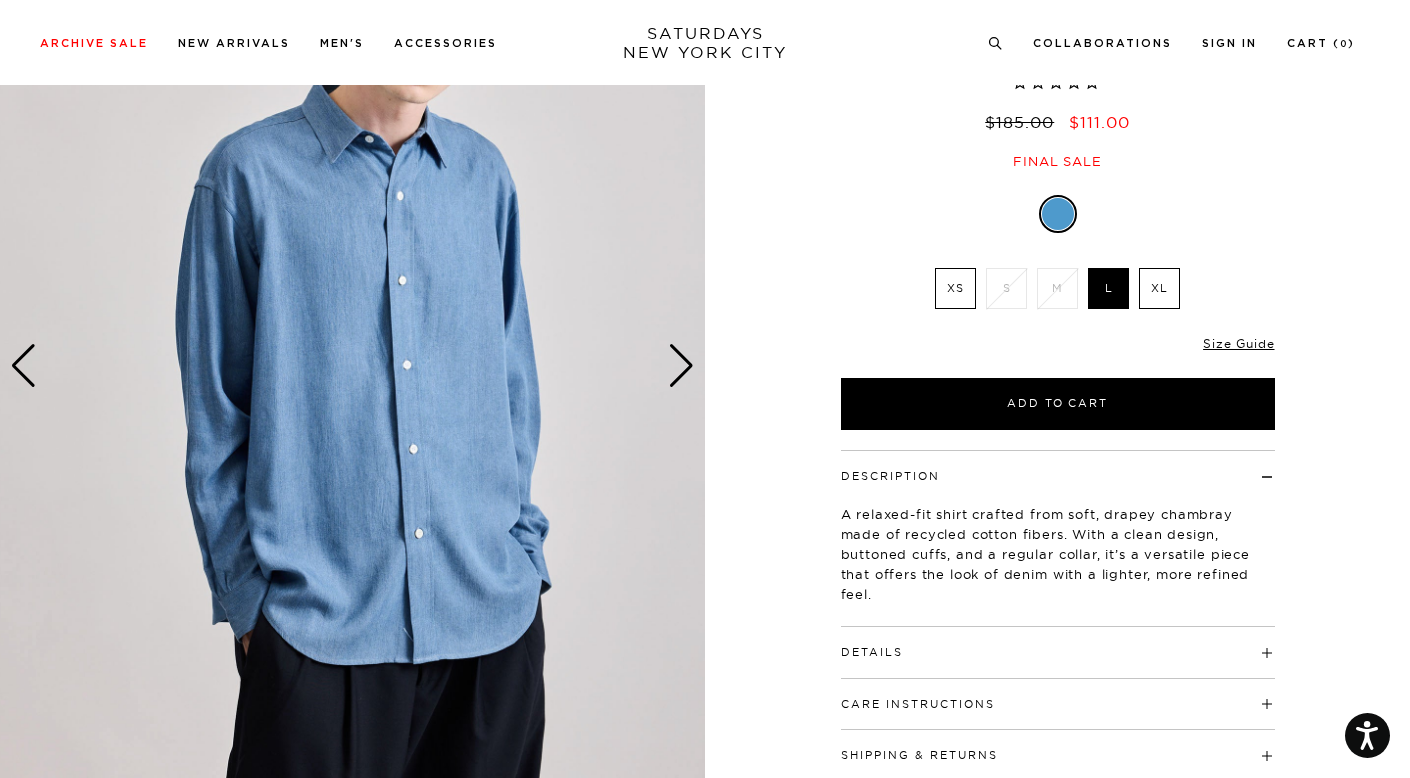 click on "Details" at bounding box center (1058, 643) 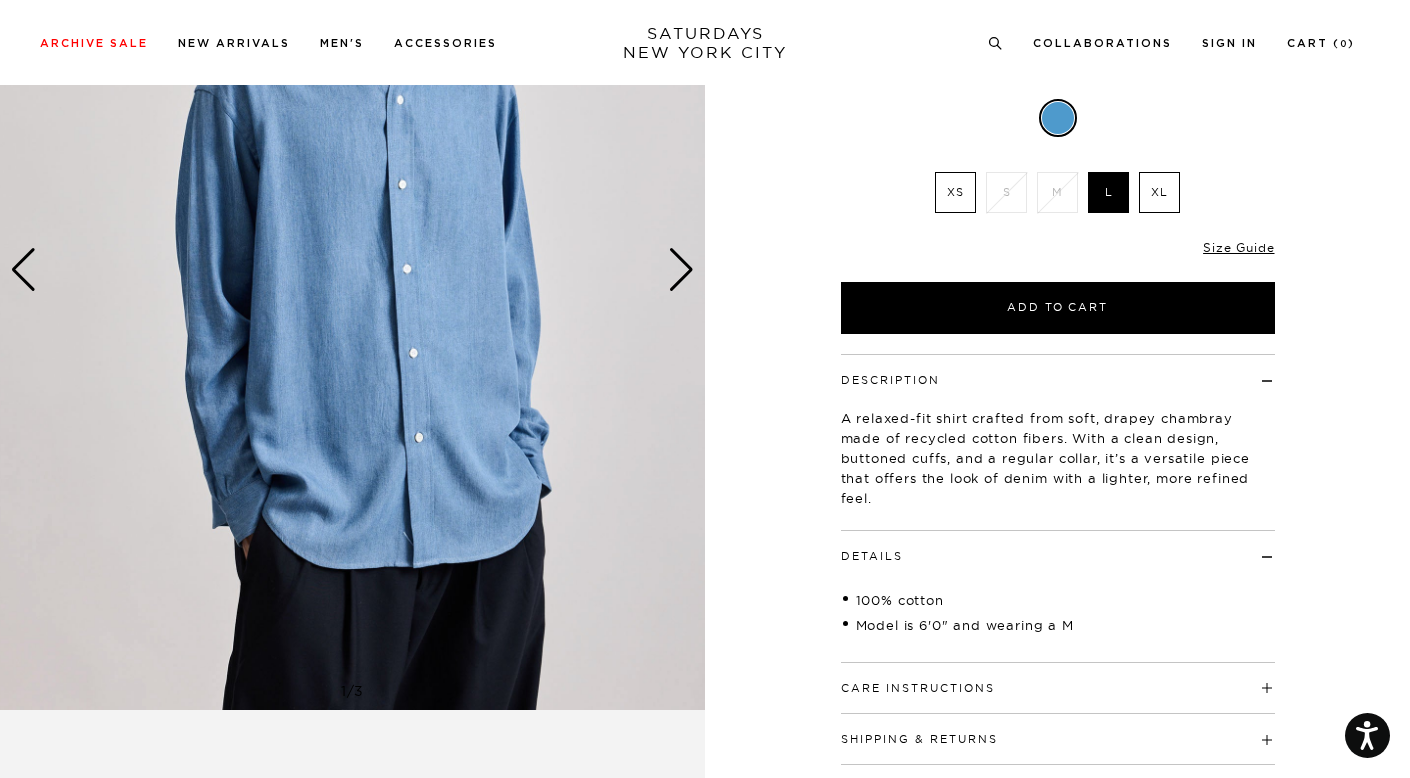scroll, scrollTop: 189, scrollLeft: 0, axis: vertical 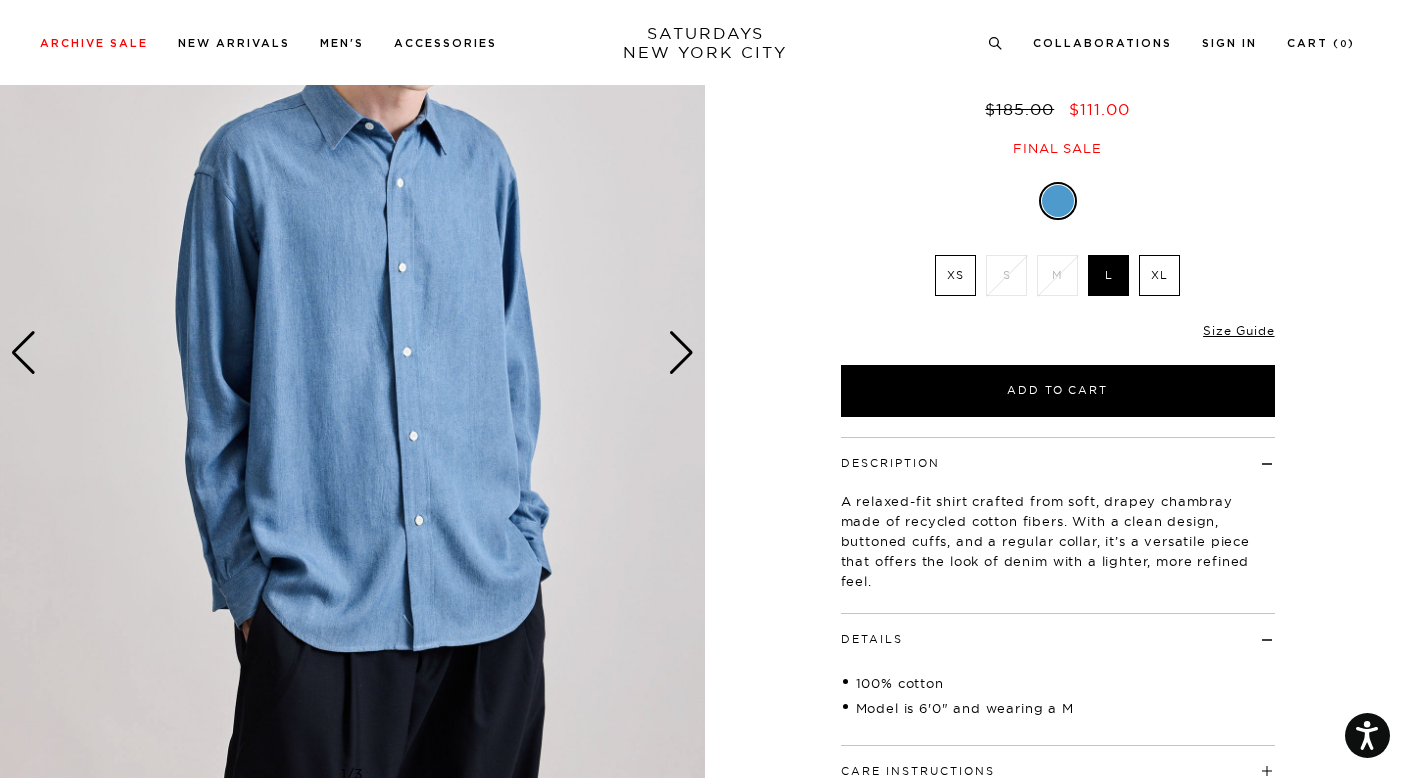 click on "Description
A relaxed-fit shirt crafted from soft, drapey chambray made of recycled cotton fibers. With a clean design, buttoned cuffs, and a regular collar, it’s a versatile piece that offers the look of denim with a lighter, more refined feel." at bounding box center [1058, 525] 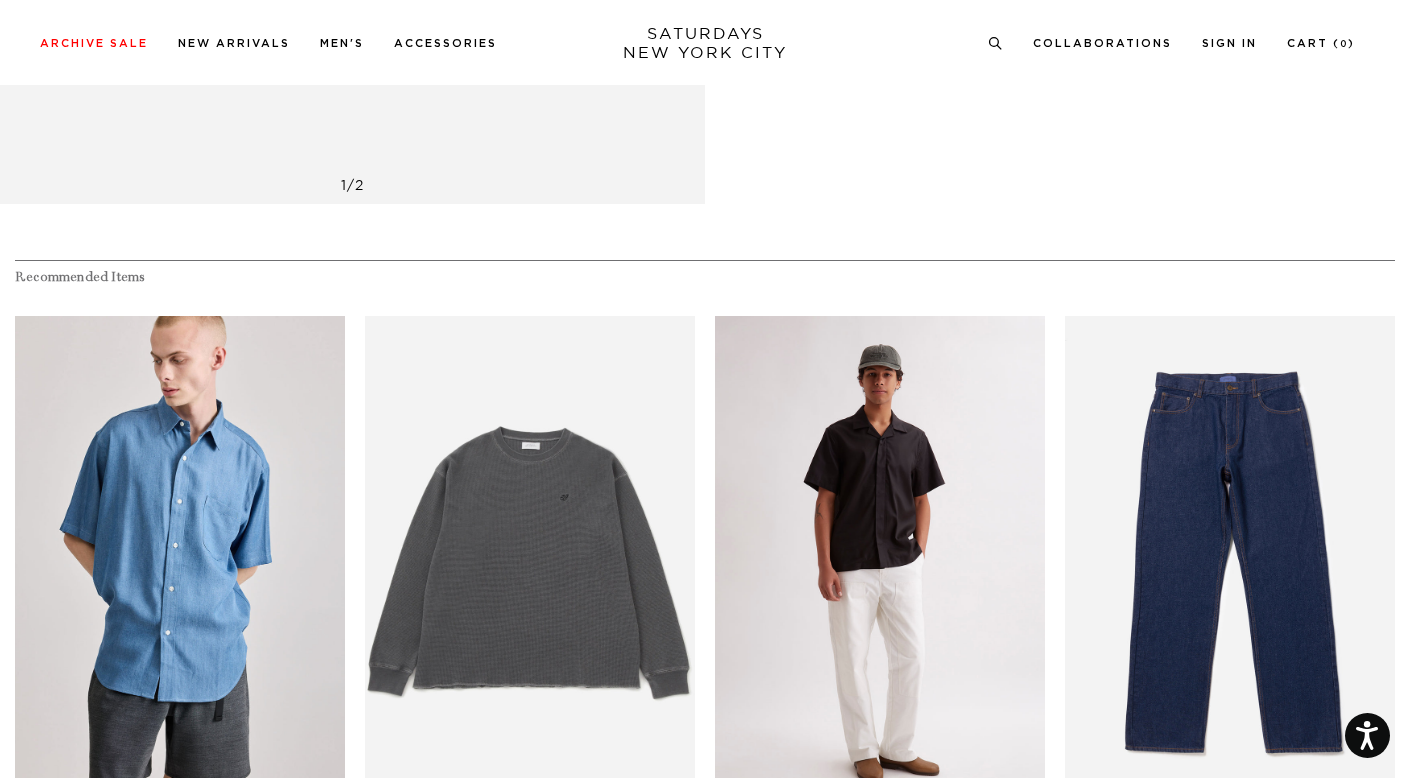 scroll, scrollTop: 2535, scrollLeft: 0, axis: vertical 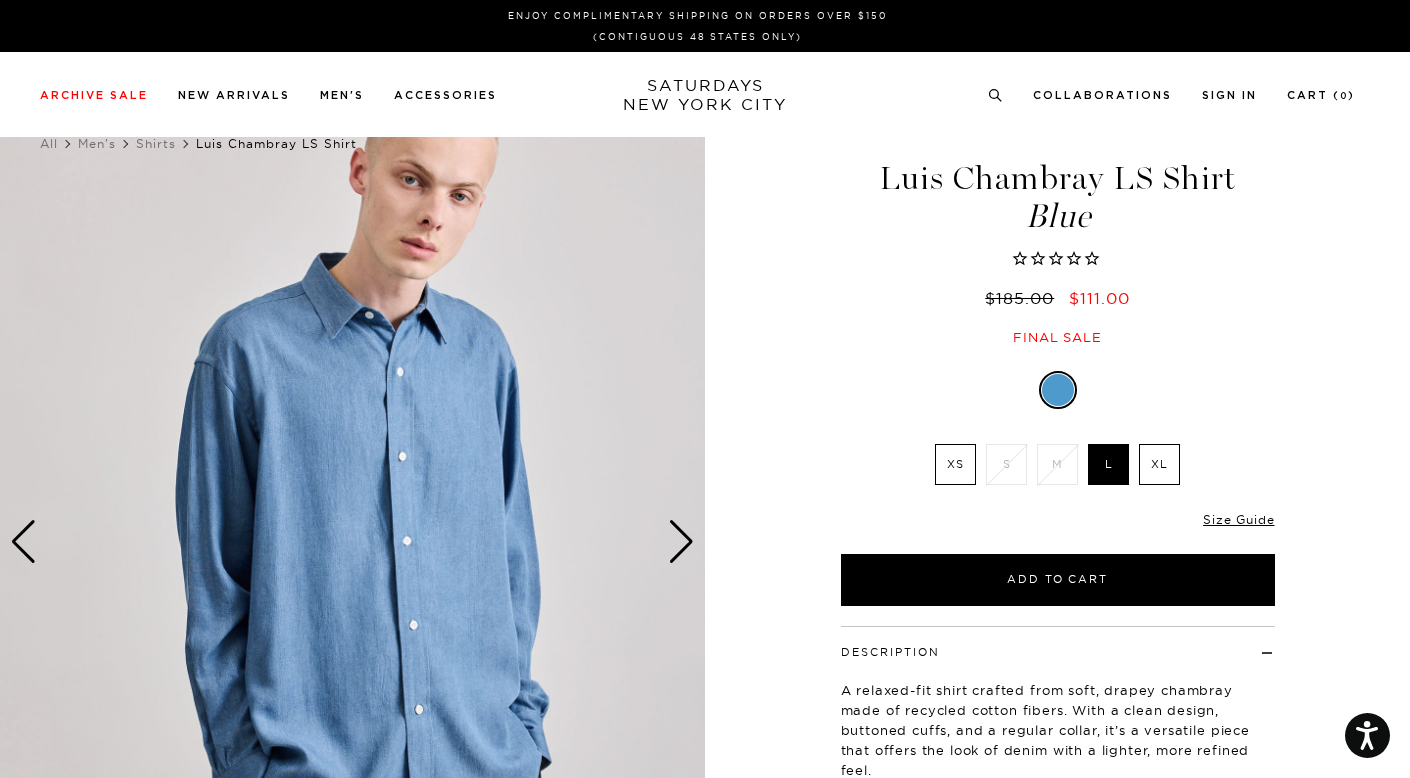 click at bounding box center [681, 542] 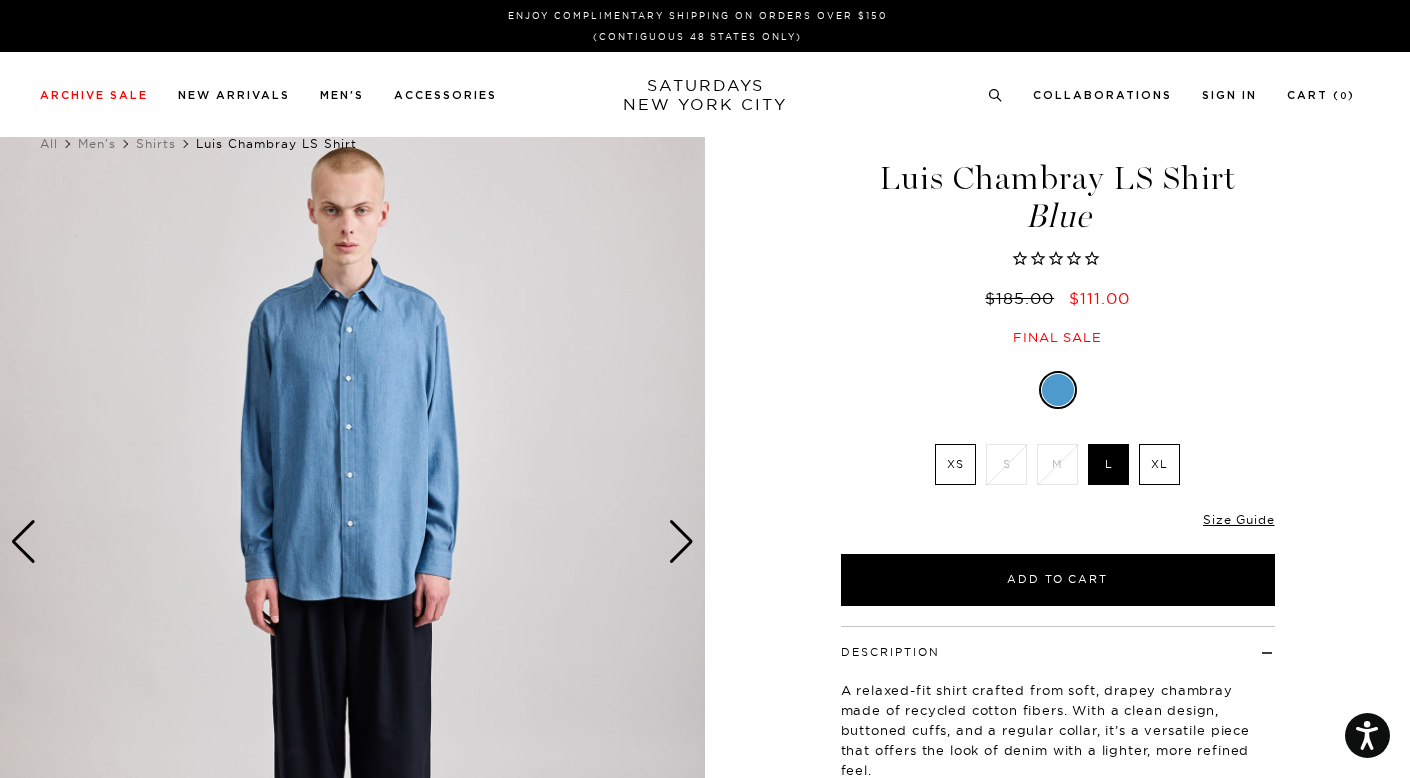 click at bounding box center [681, 542] 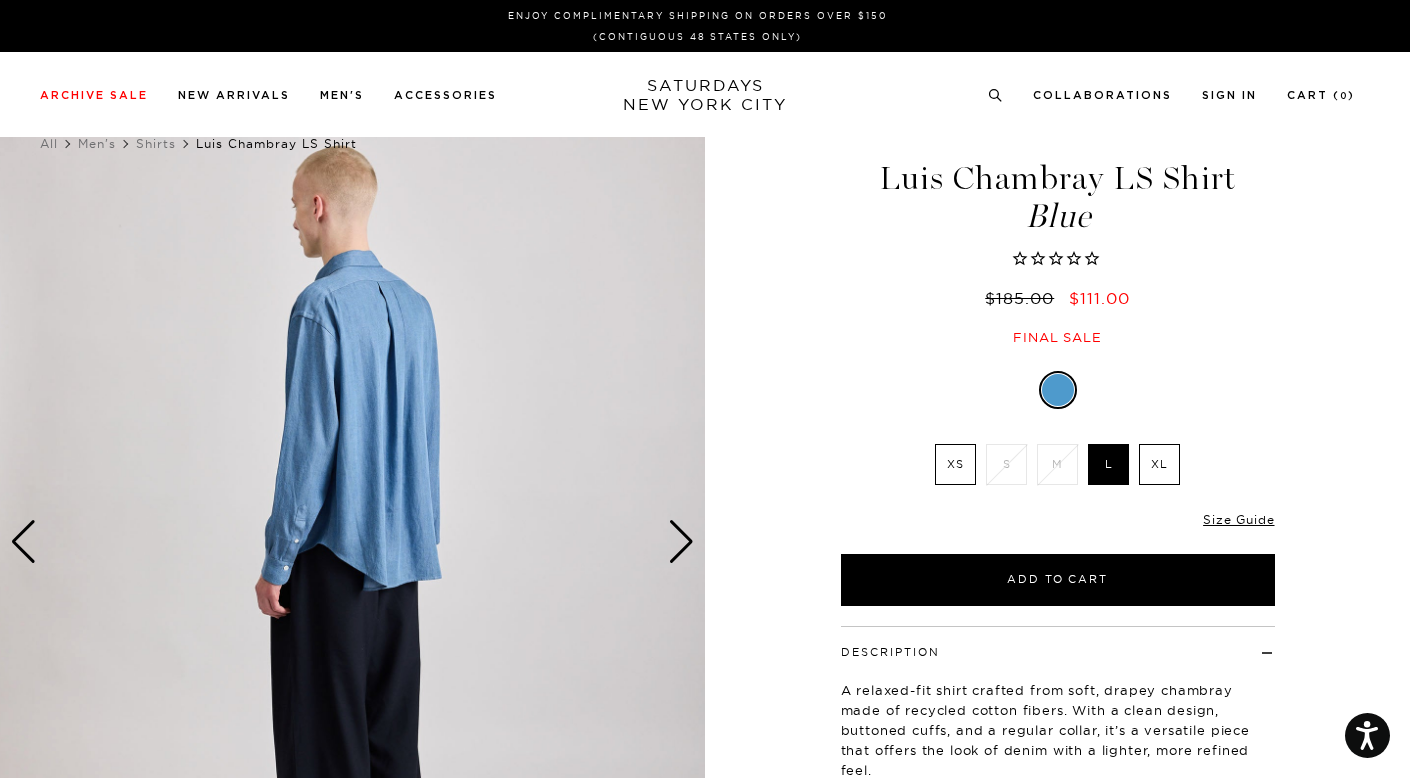 click at bounding box center [681, 542] 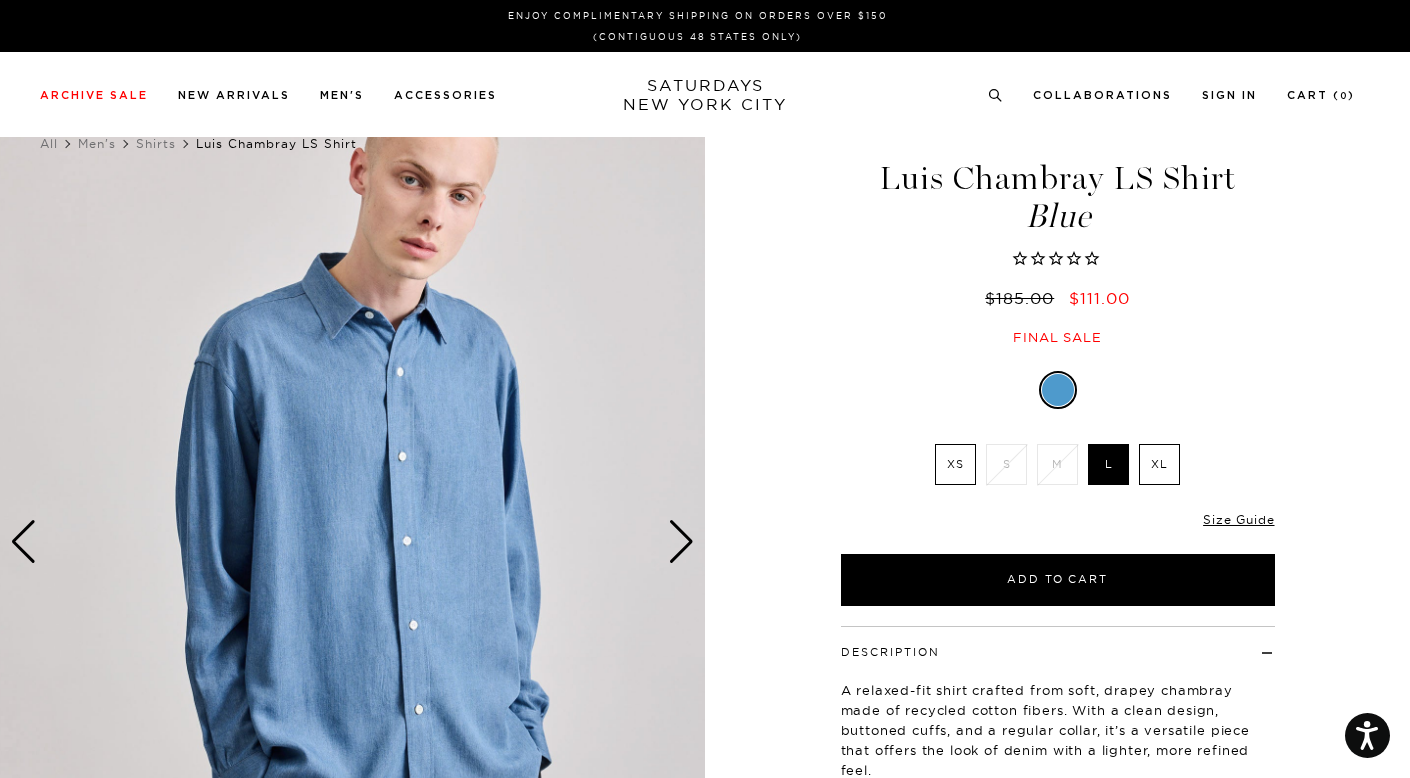 click at bounding box center (681, 542) 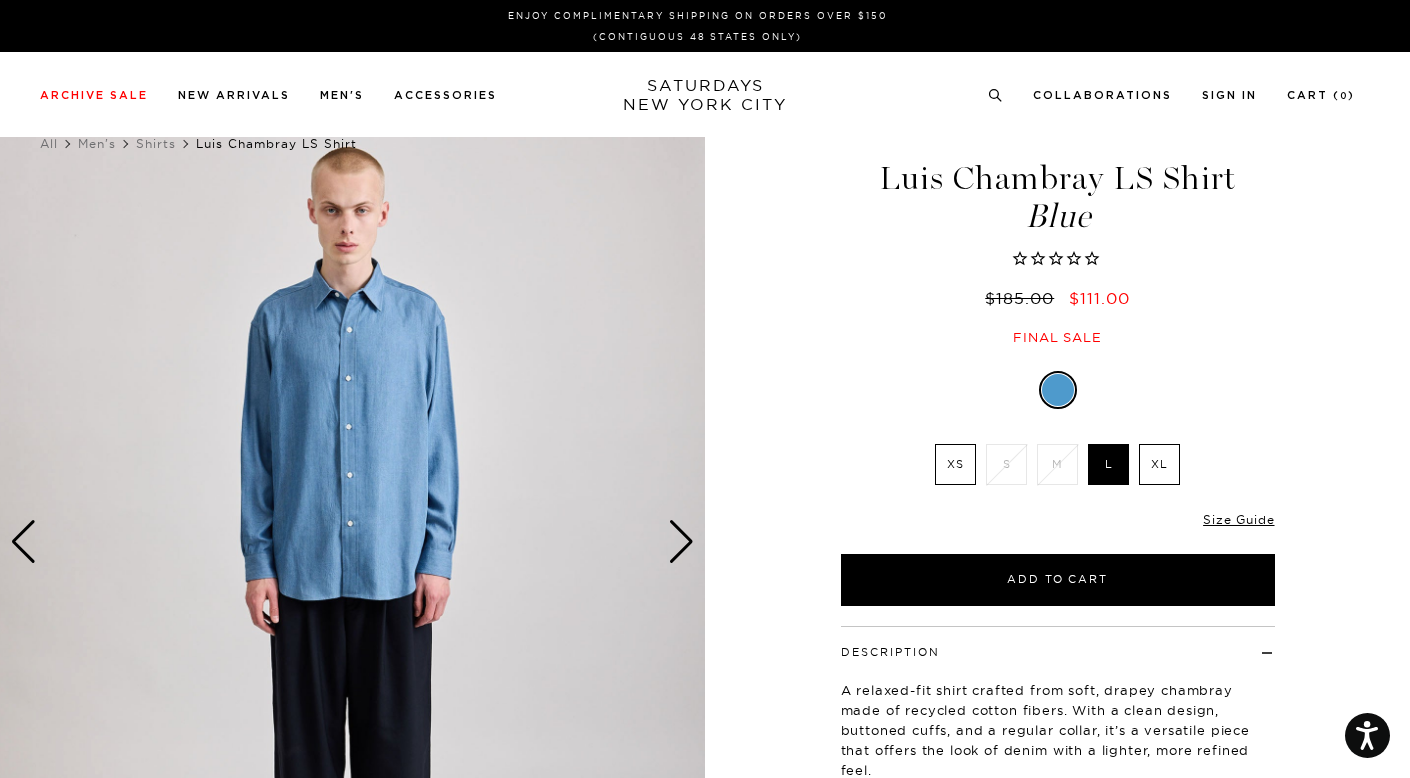 click at bounding box center [681, 542] 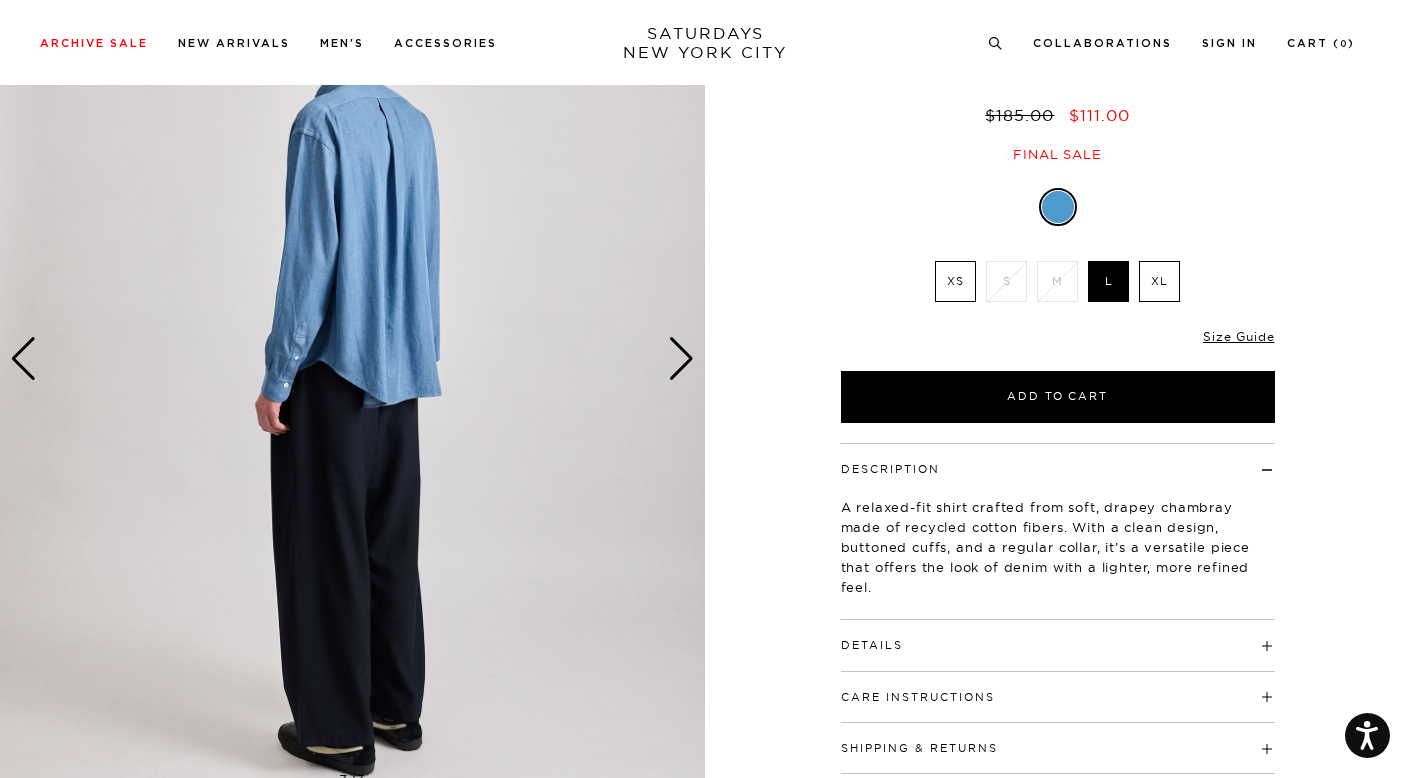 scroll, scrollTop: 100, scrollLeft: 0, axis: vertical 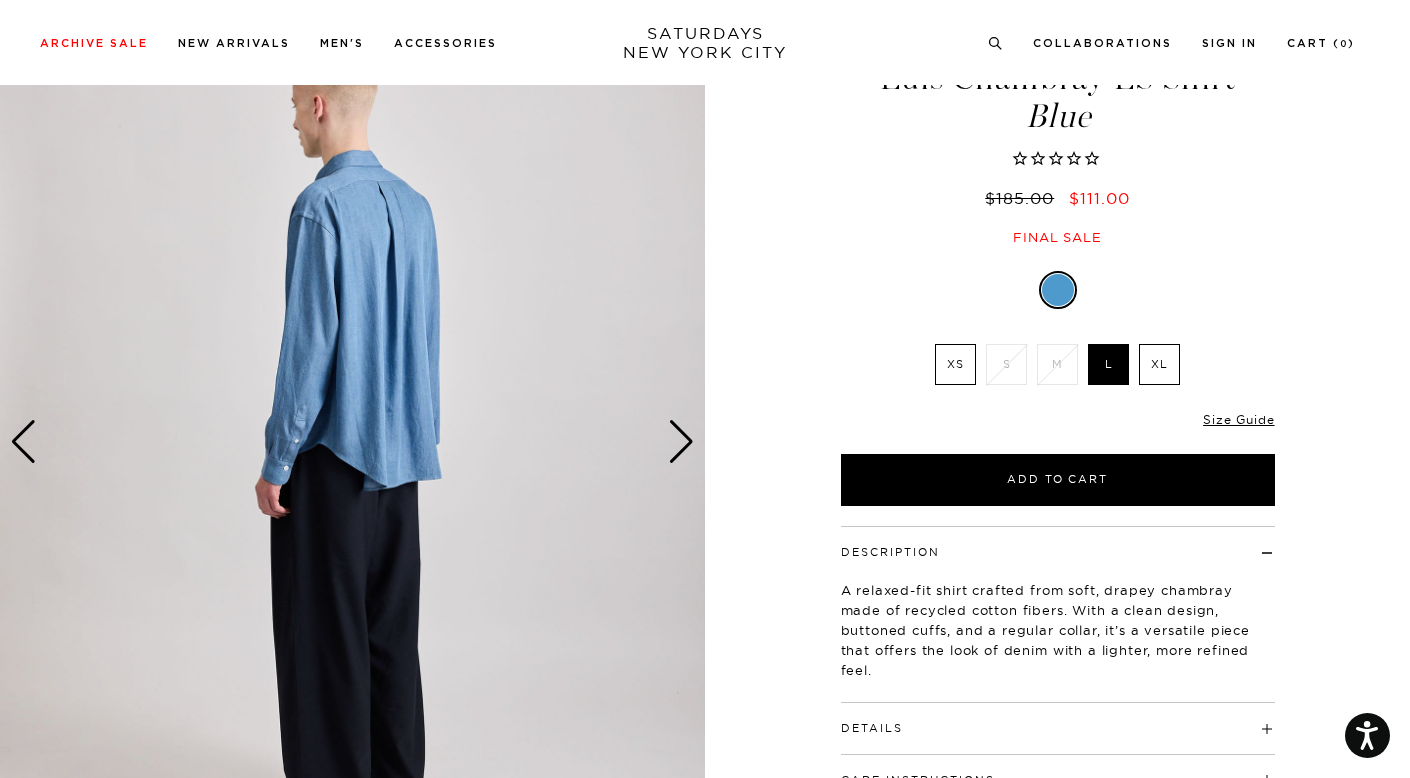click at bounding box center [681, 442] 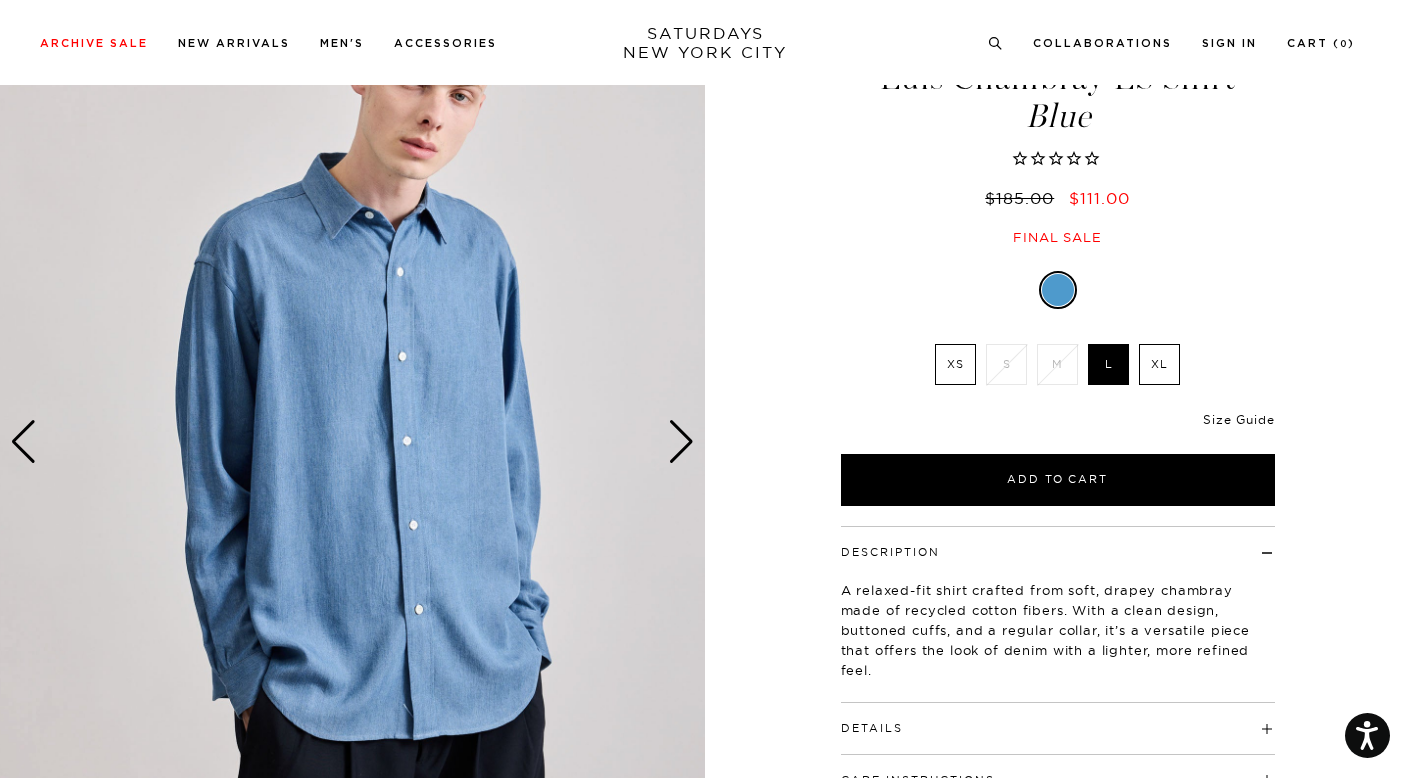 click on "Size Guide" at bounding box center [1238, 419] 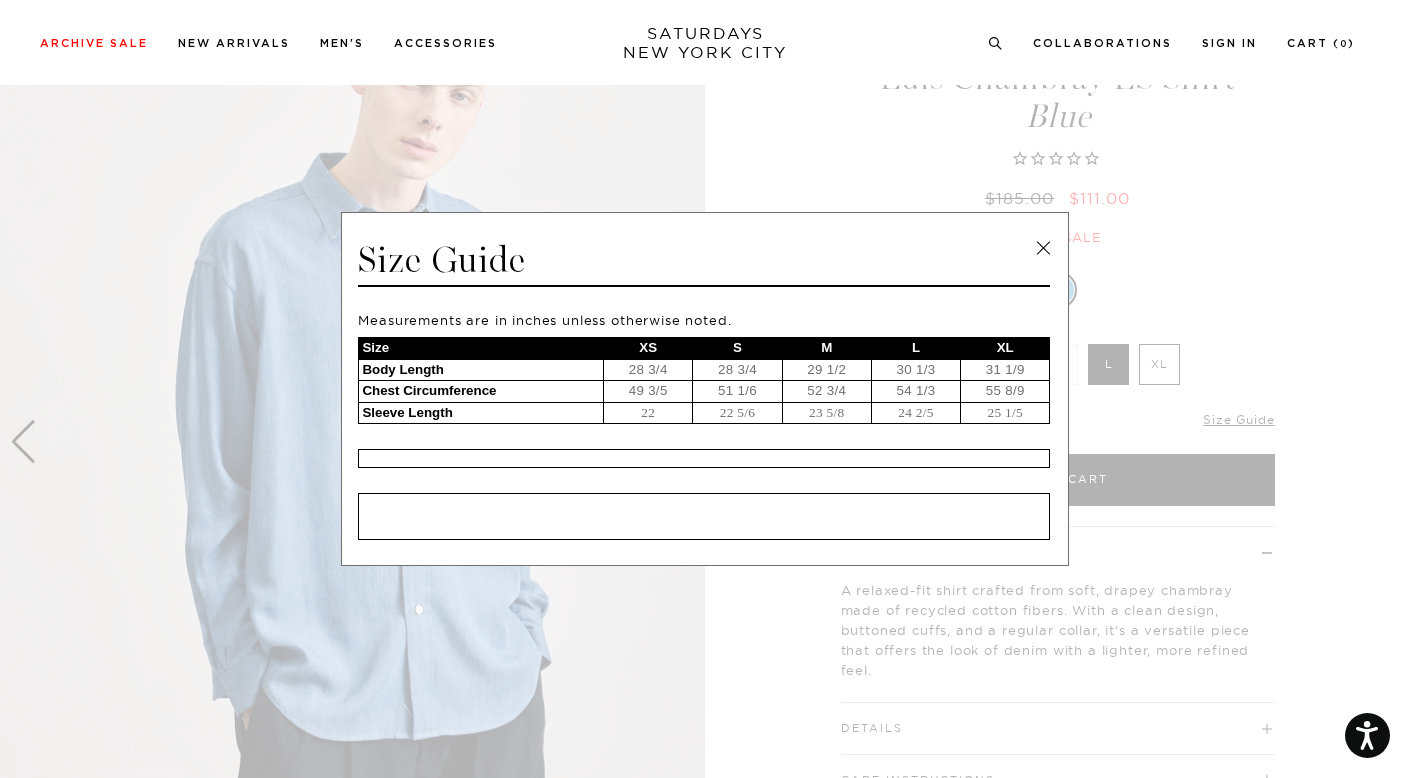 click at bounding box center (1043, 248) 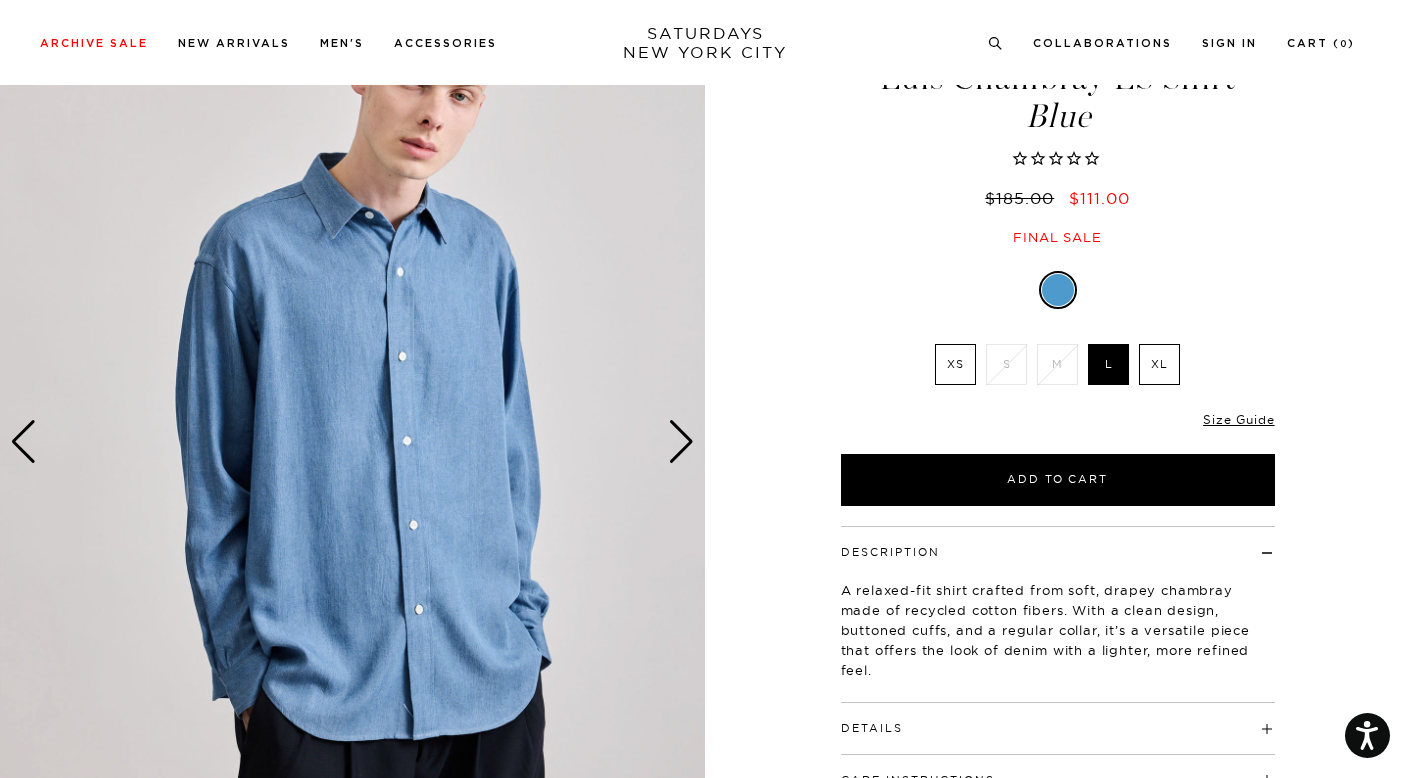 click on "XS" at bounding box center (955, 364) 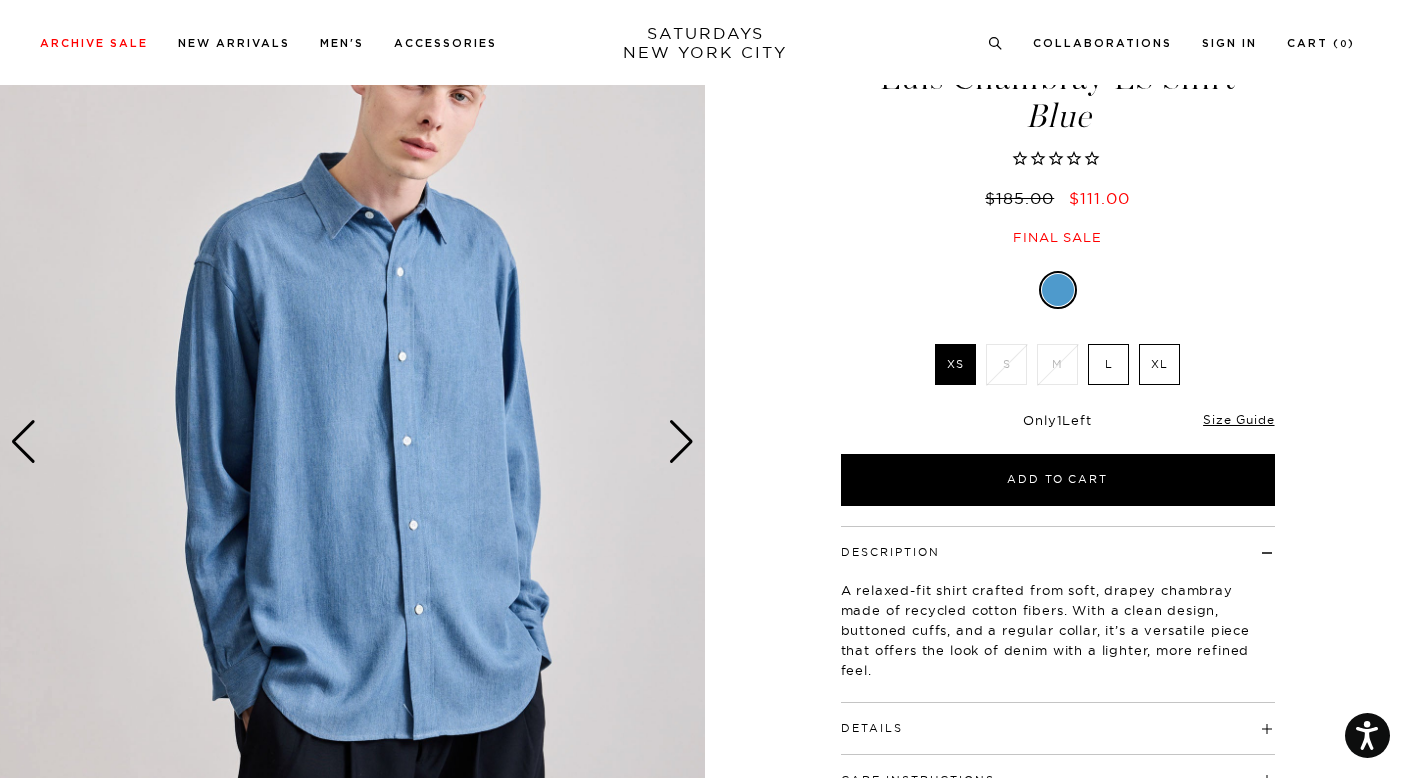click on "XS" at bounding box center [955, 364] 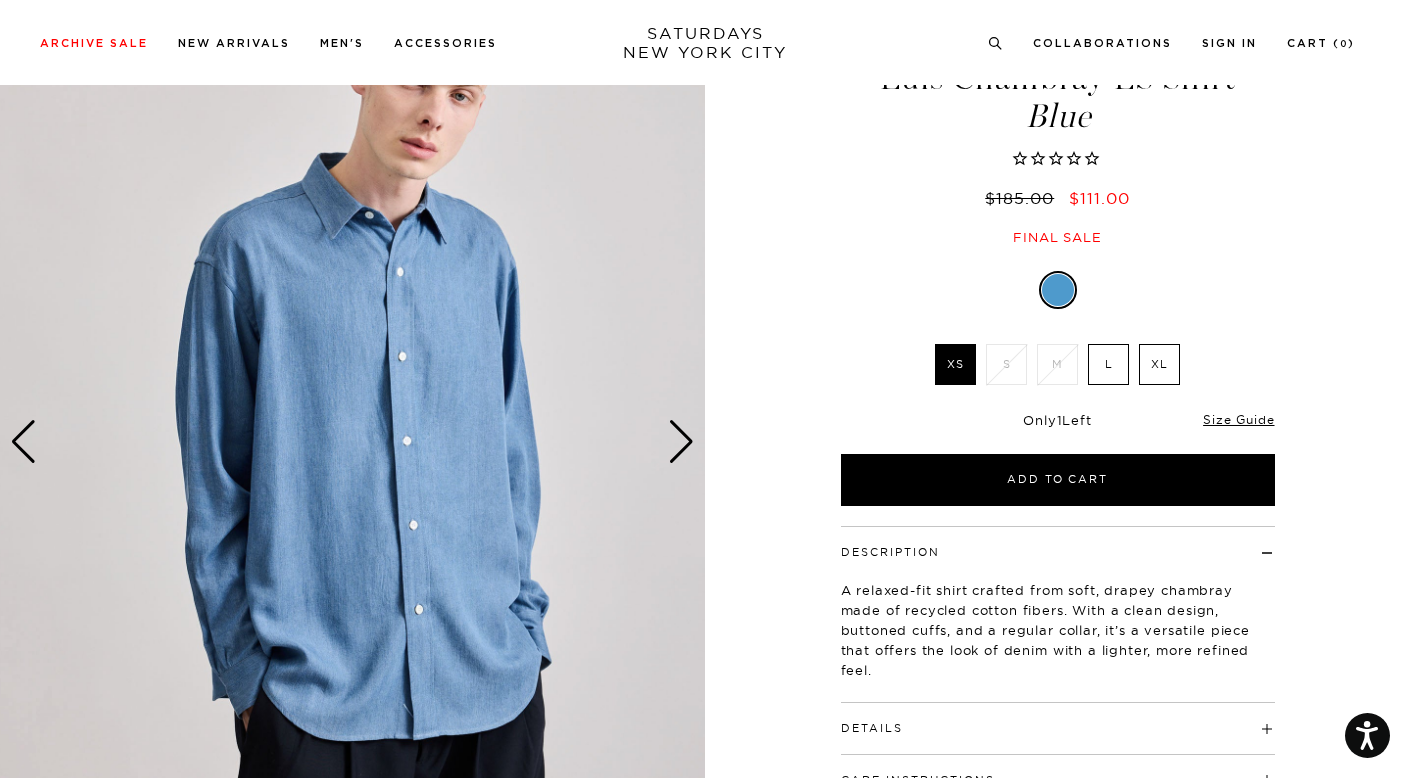 click on "Archive Sale
Men's
Tees
Shirts
Shorts
Swim
Knitwear
Pants
Sweats
Women's" at bounding box center (705, 42) 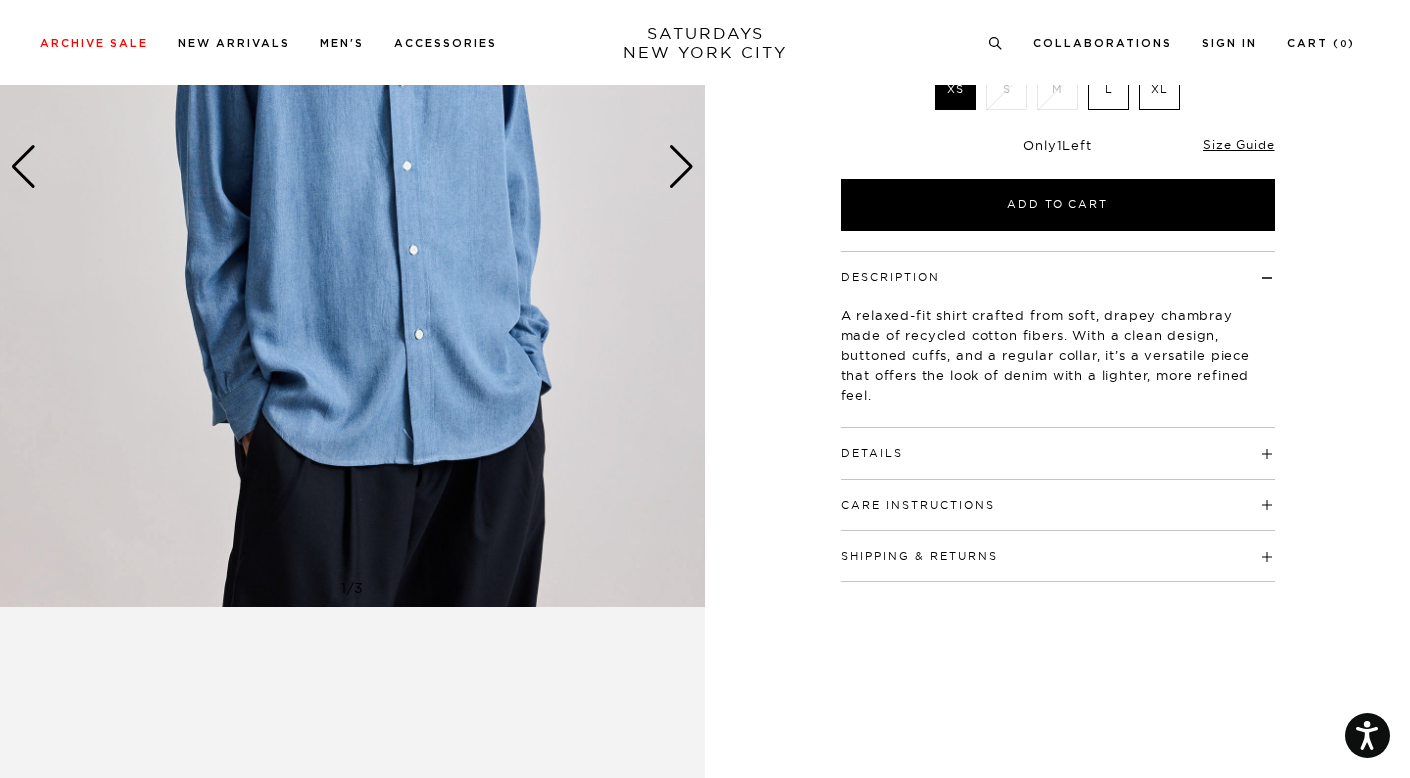 scroll, scrollTop: 177, scrollLeft: 0, axis: vertical 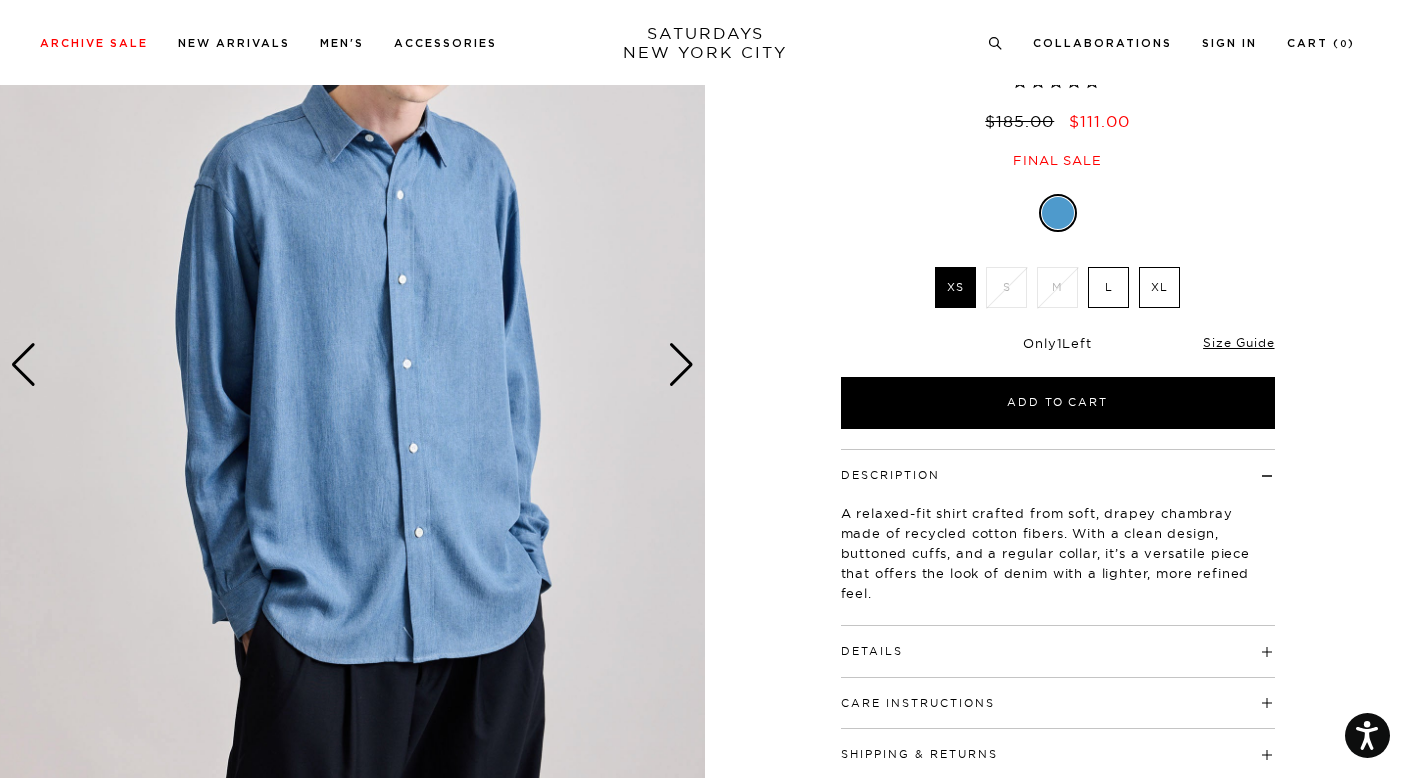 click at bounding box center [352, 364] 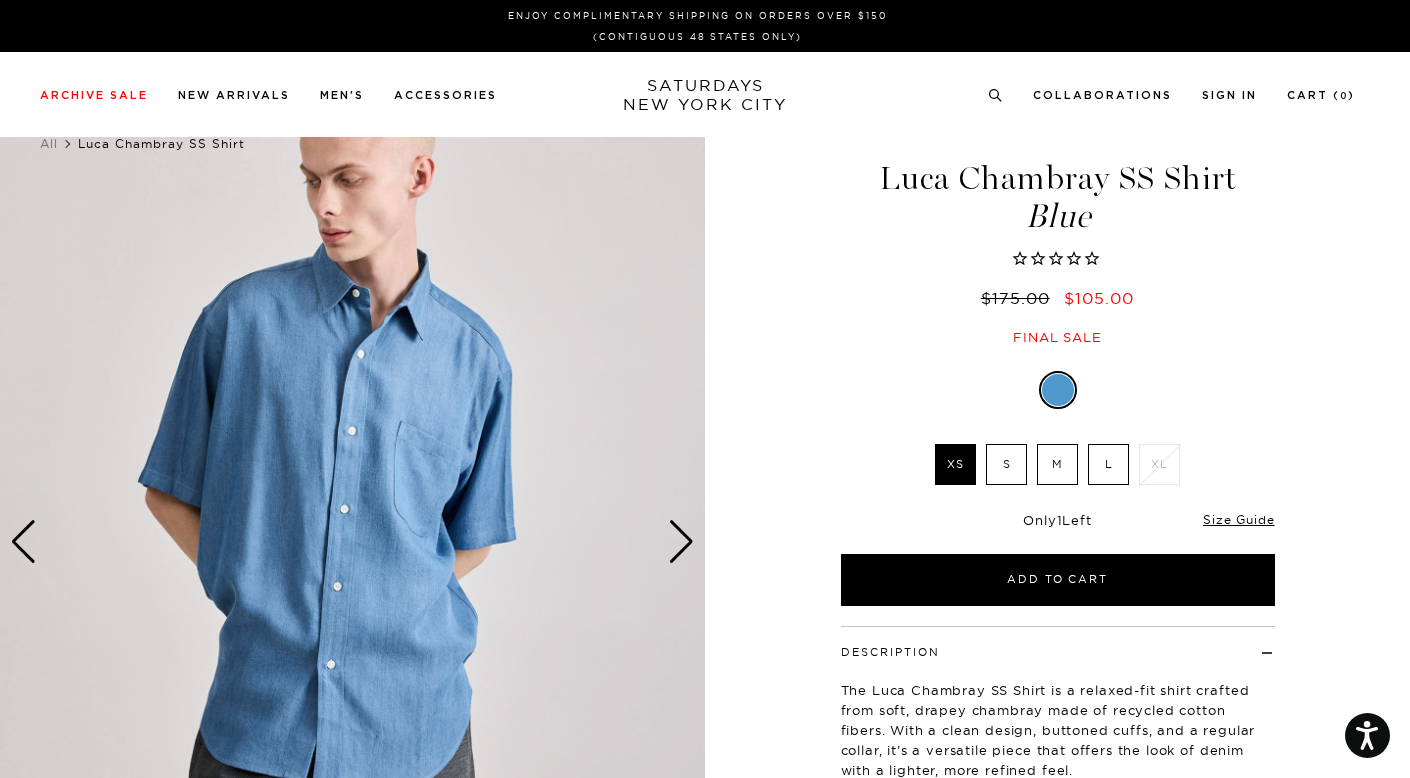 scroll, scrollTop: 0, scrollLeft: 0, axis: both 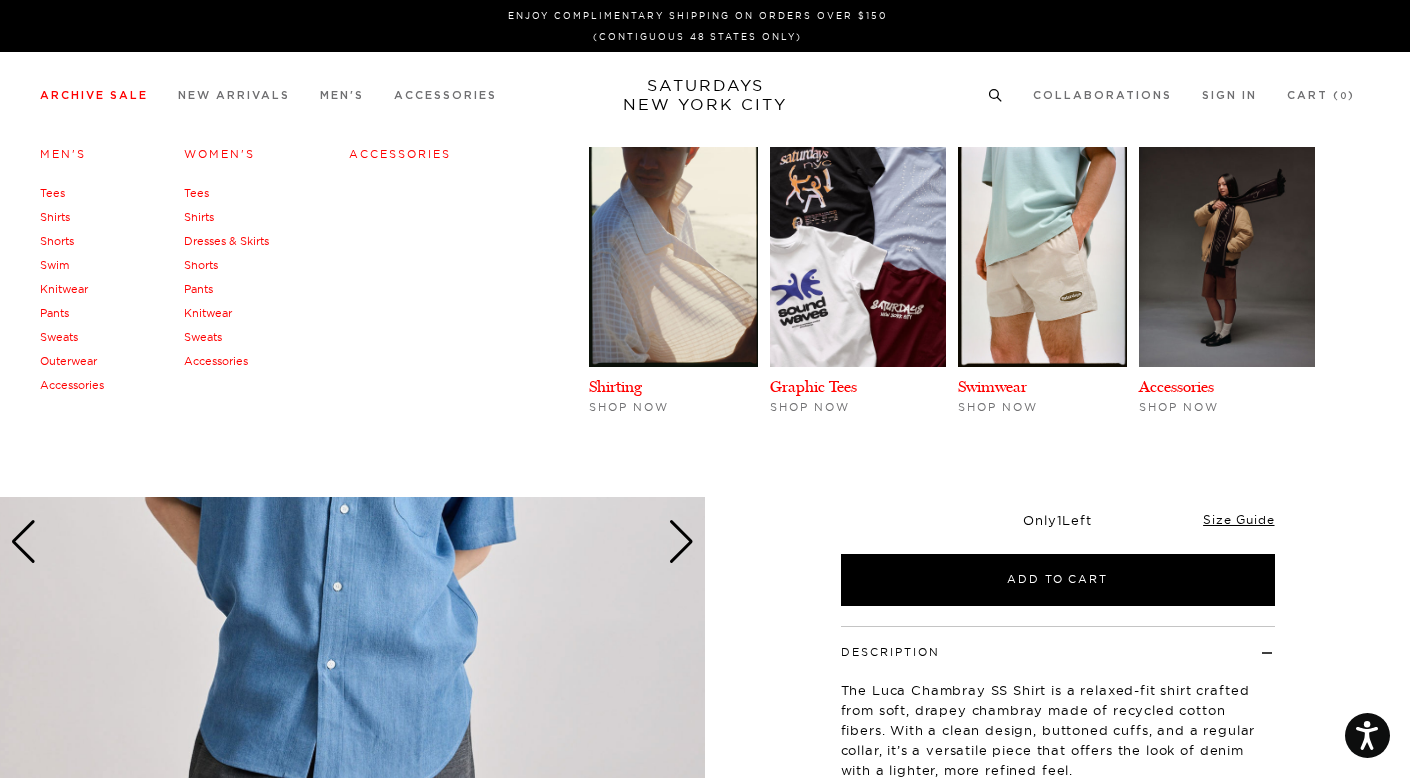 click on "Shirts" at bounding box center (55, 217) 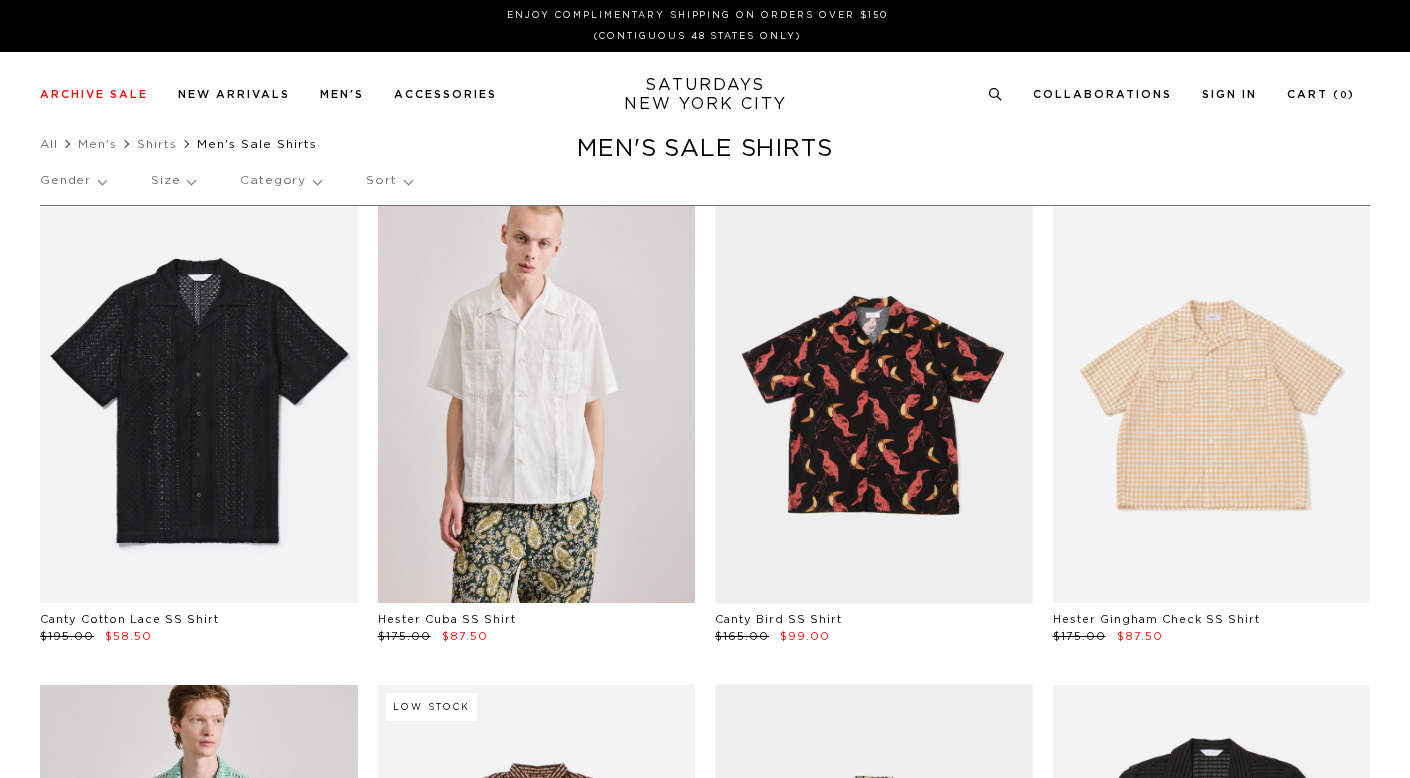 scroll, scrollTop: 0, scrollLeft: 0, axis: both 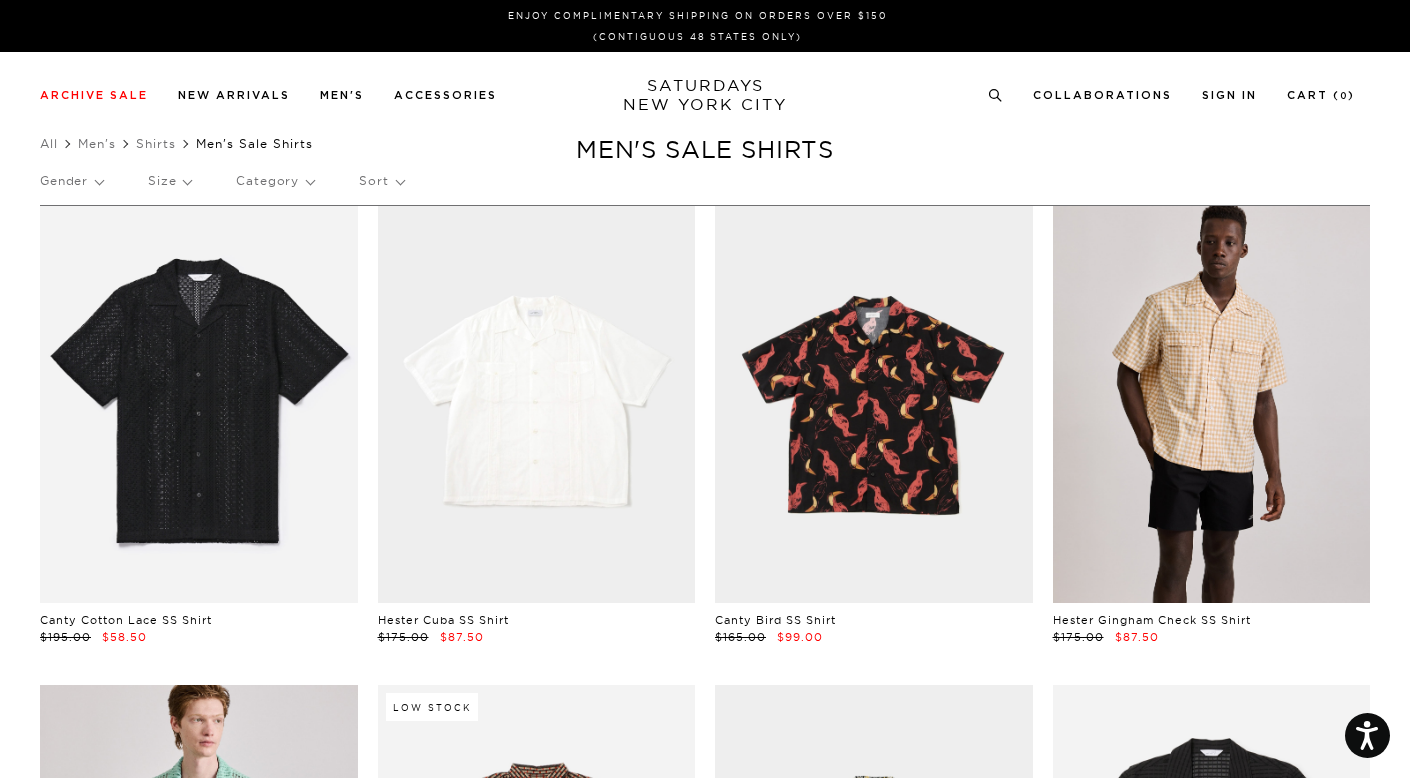 click at bounding box center (537, 404) 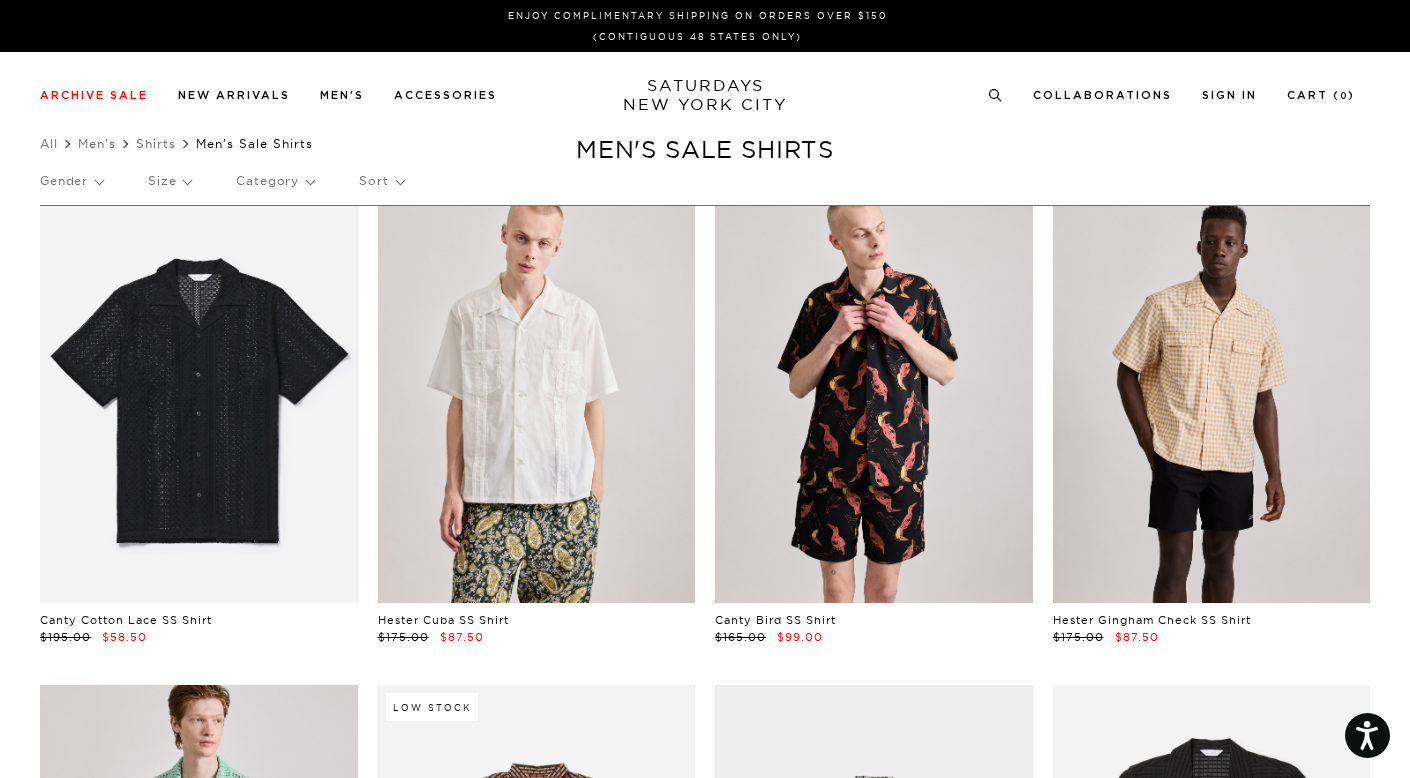 click at bounding box center (874, 404) 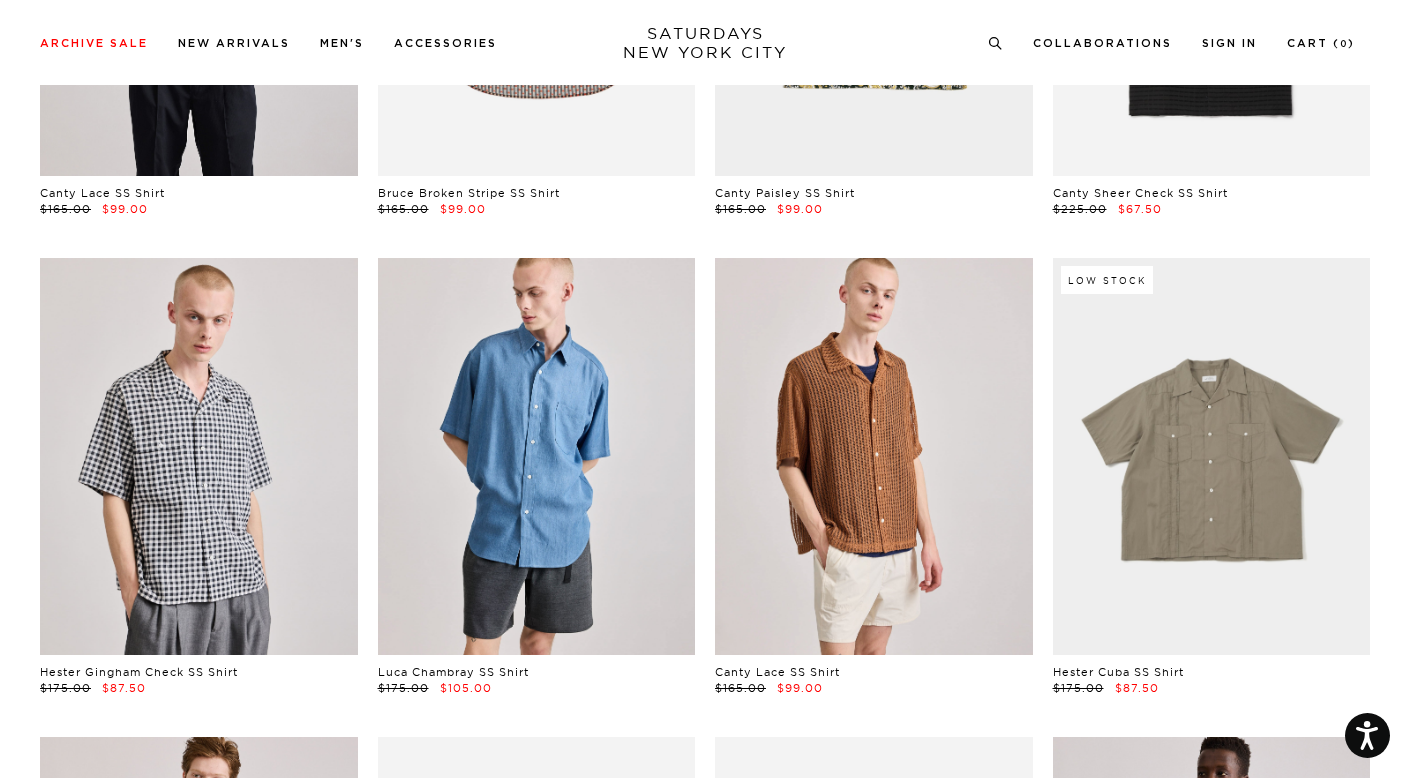 scroll, scrollTop: 961, scrollLeft: 0, axis: vertical 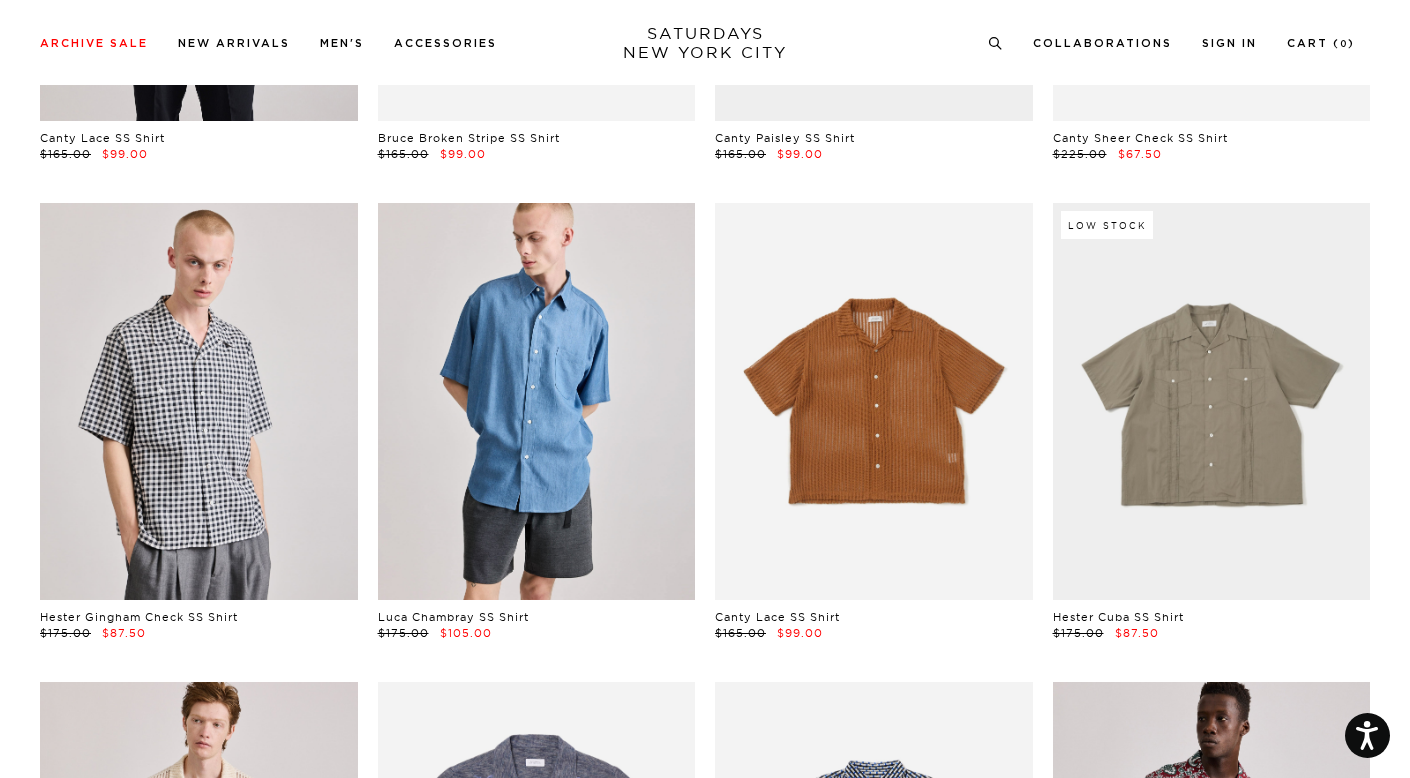 click at bounding box center (874, 401) 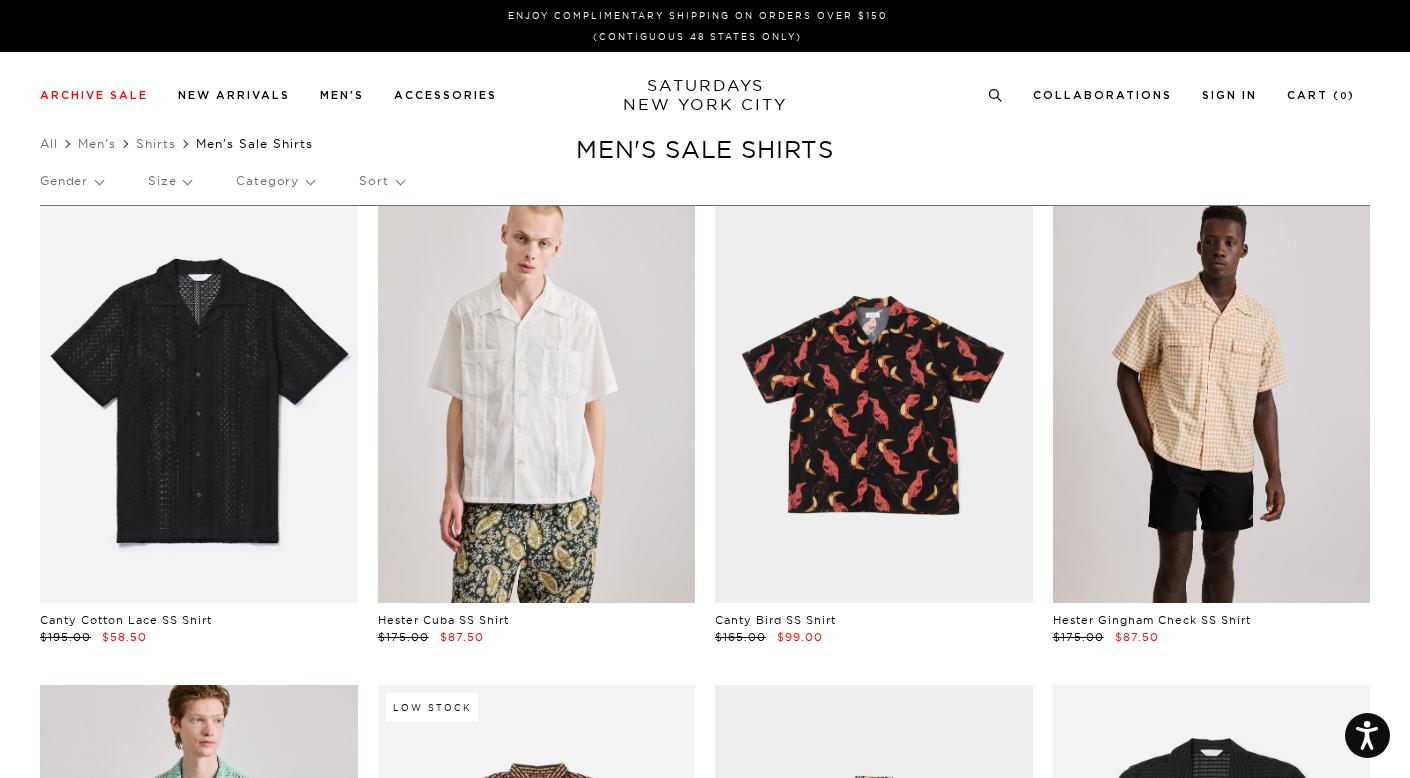 scroll, scrollTop: 0, scrollLeft: 0, axis: both 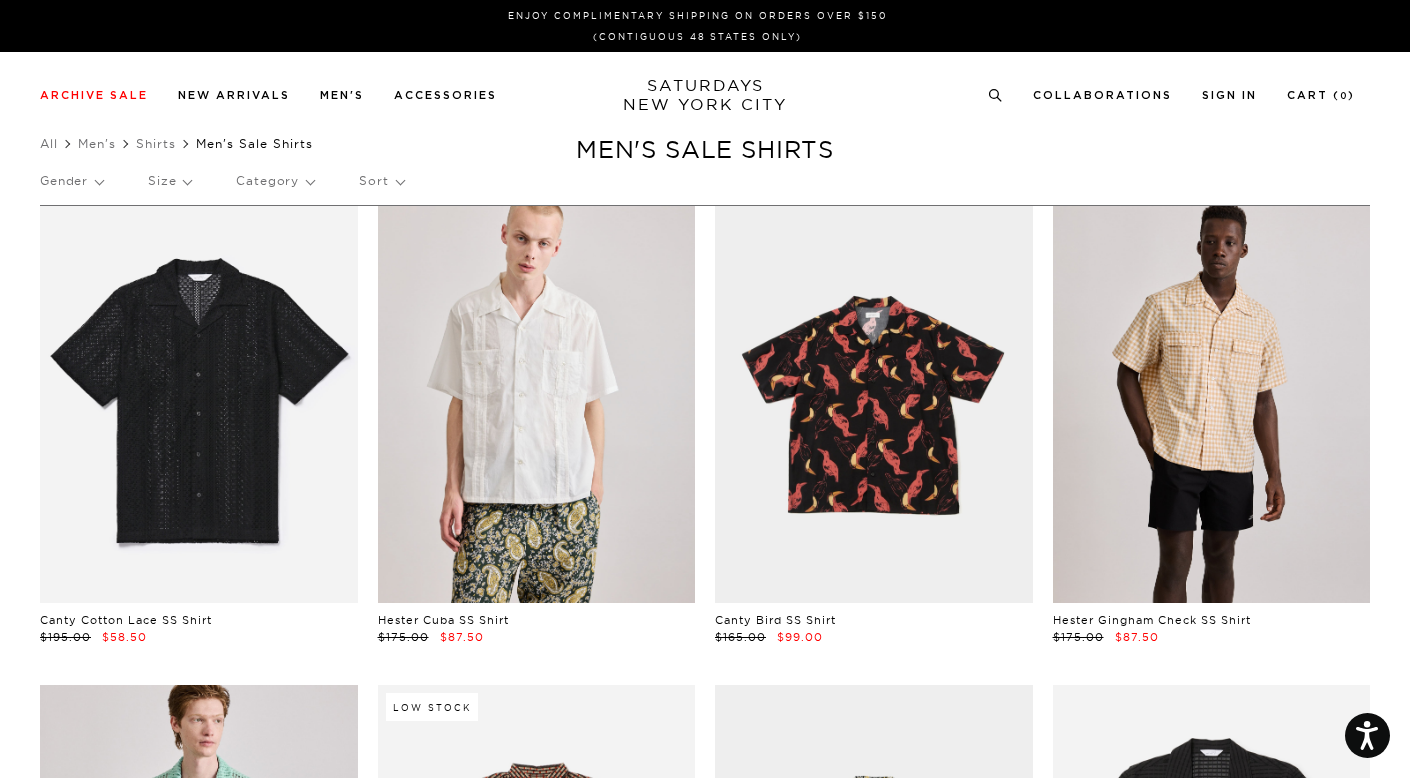 click on "Archive Sale
Men's
Tees
Shirts
Shorts
Swim
Knitwear
Pants
Sweats
Women's" at bounding box center (705, 94) 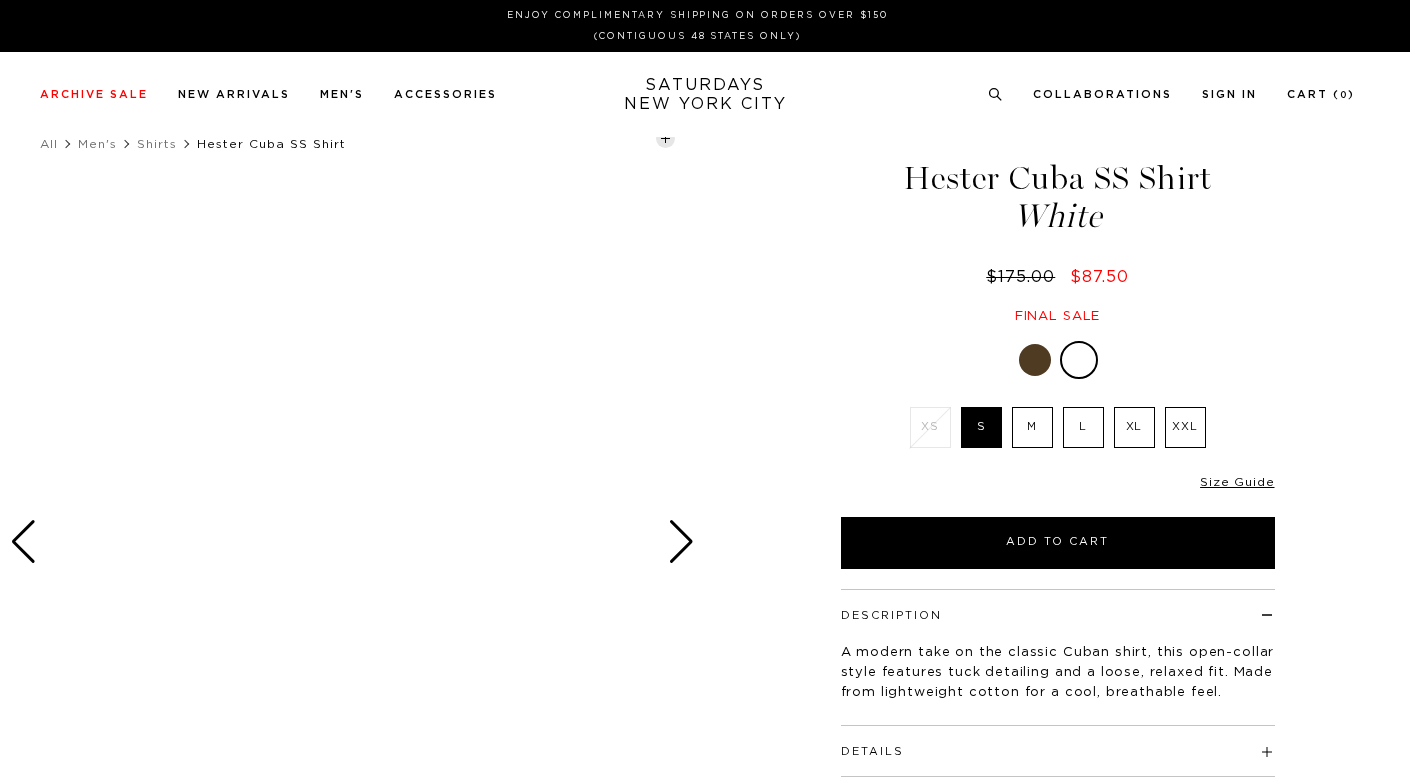 scroll, scrollTop: 0, scrollLeft: 0, axis: both 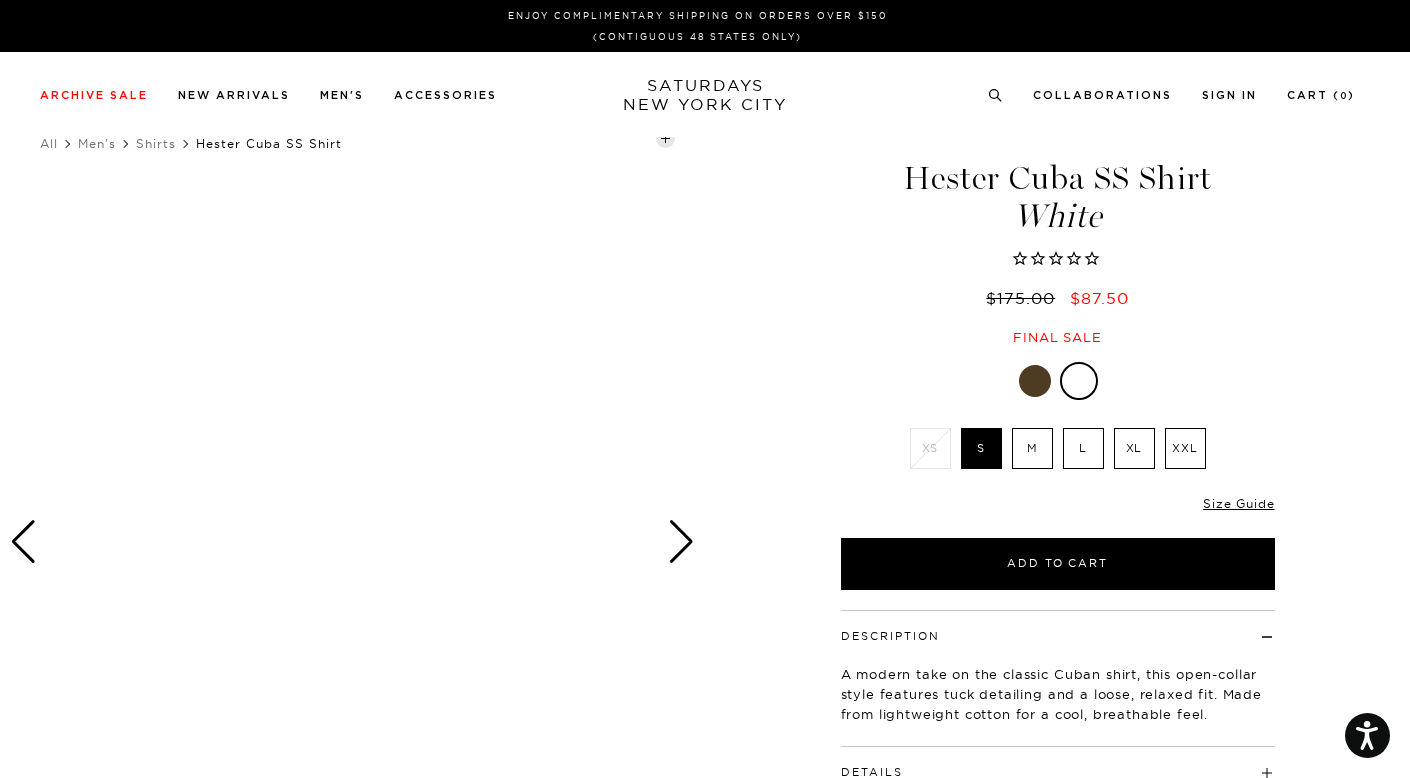click at bounding box center [681, 542] 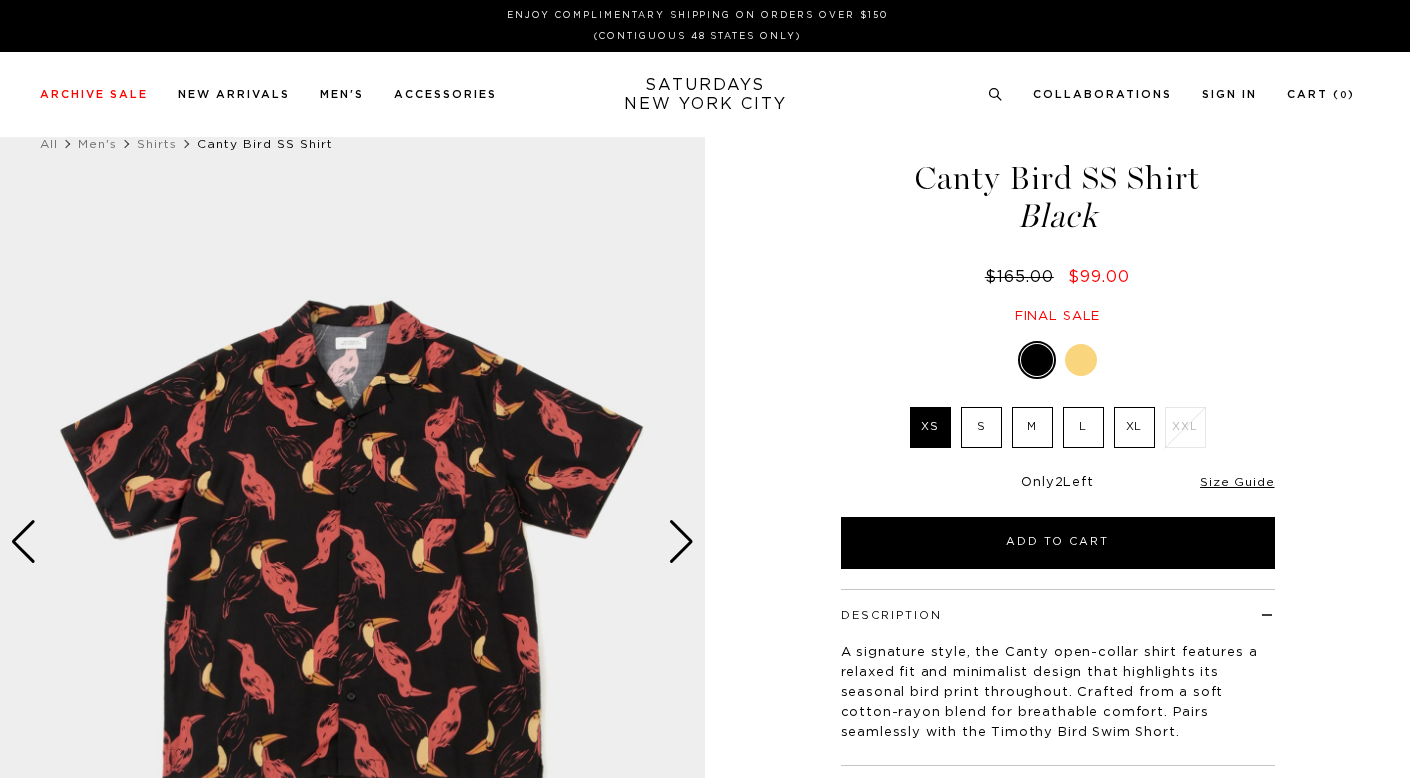 scroll, scrollTop: 0, scrollLeft: 0, axis: both 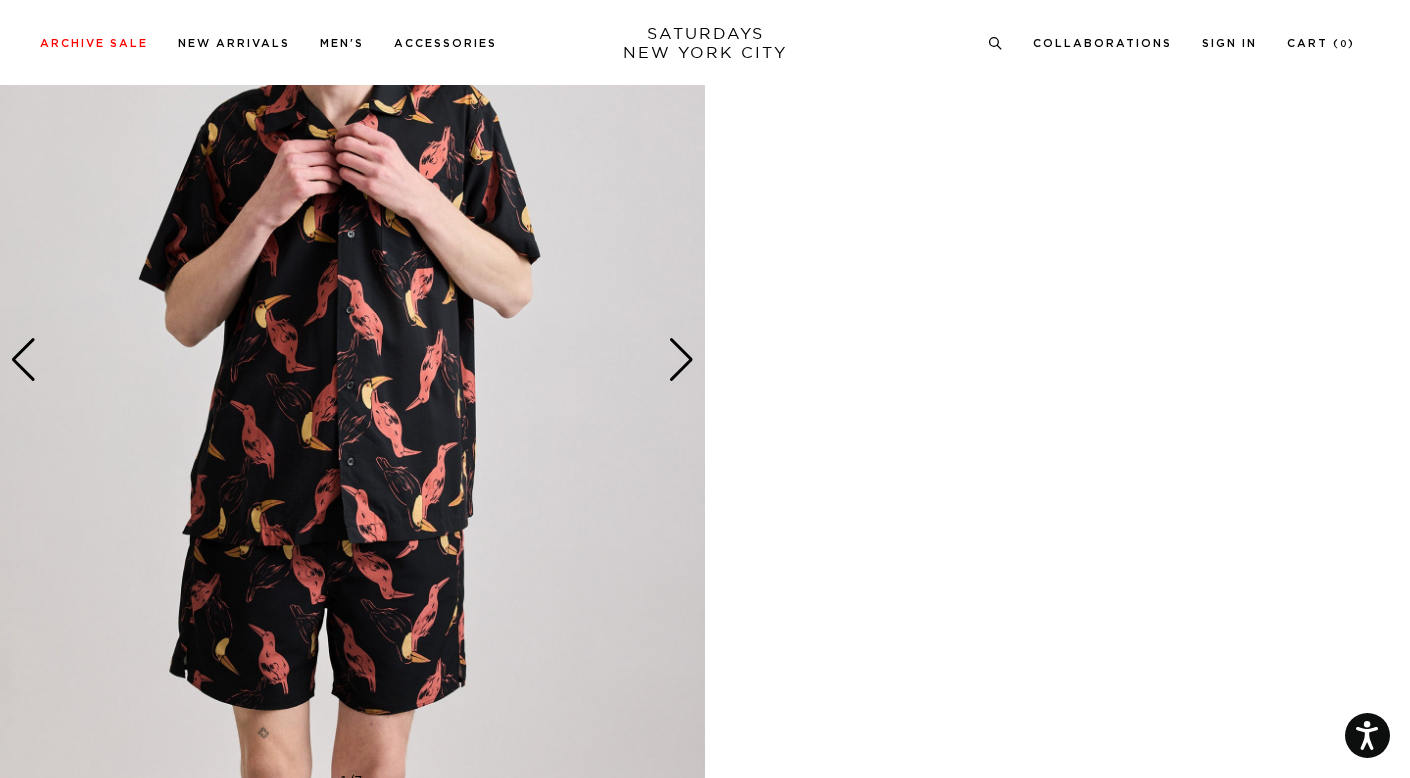 click at bounding box center (352, 359) 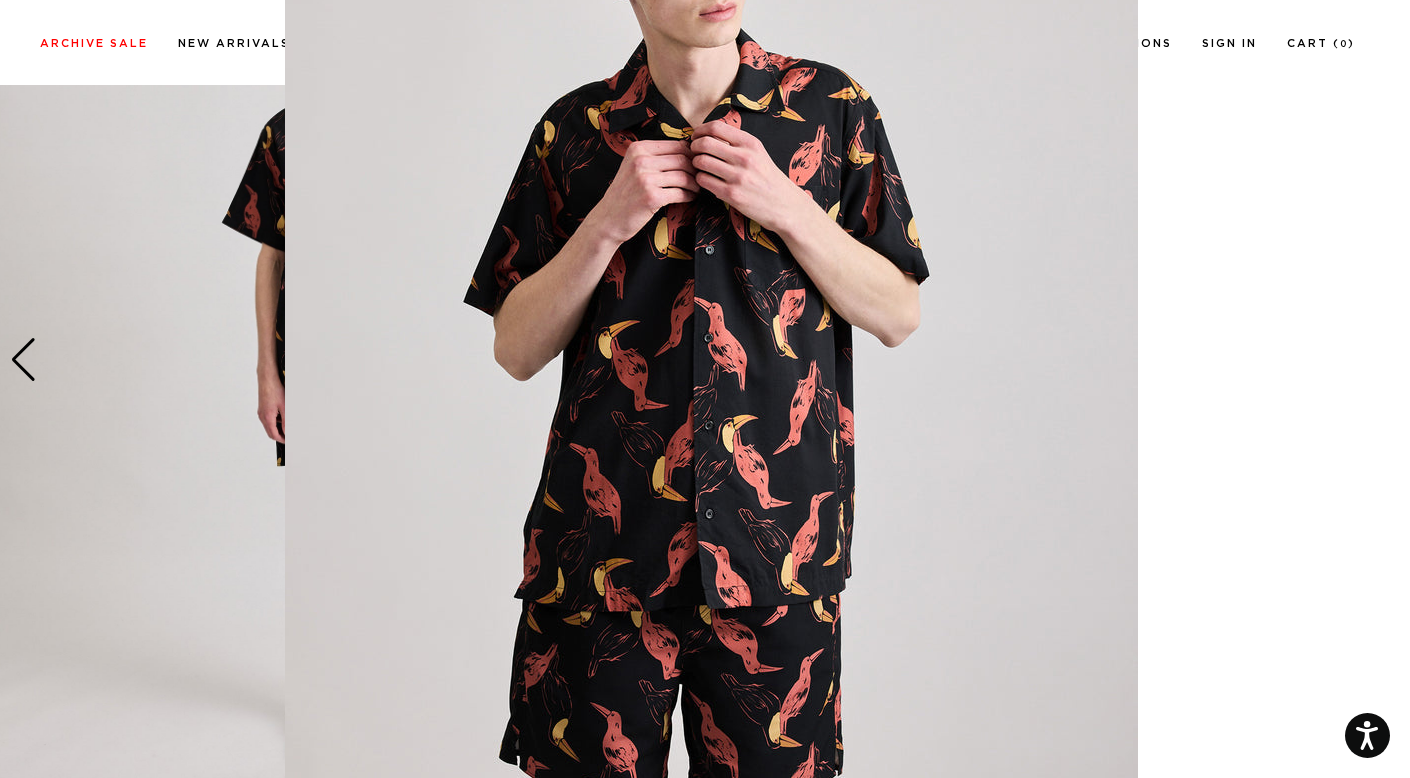 scroll, scrollTop: 115, scrollLeft: 0, axis: vertical 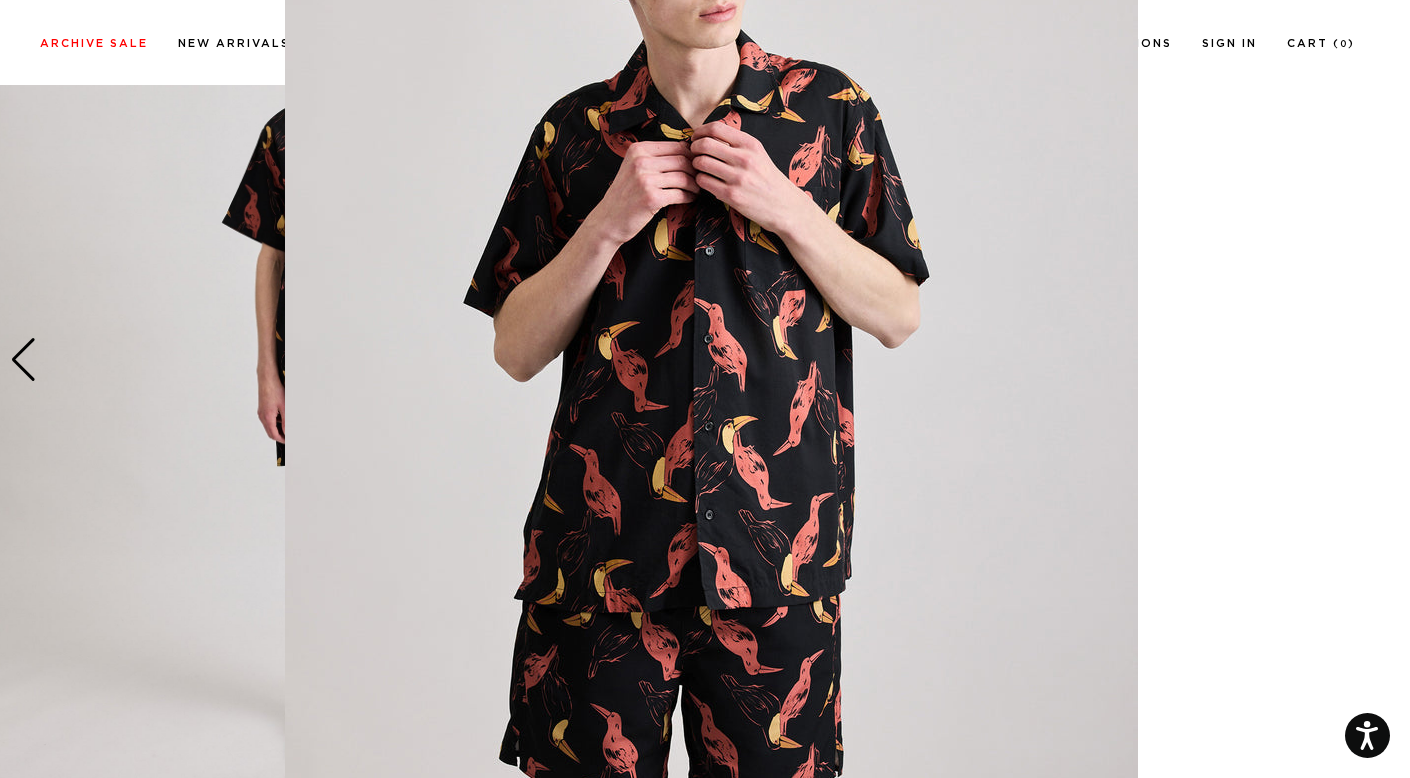 click at bounding box center (705, 389) 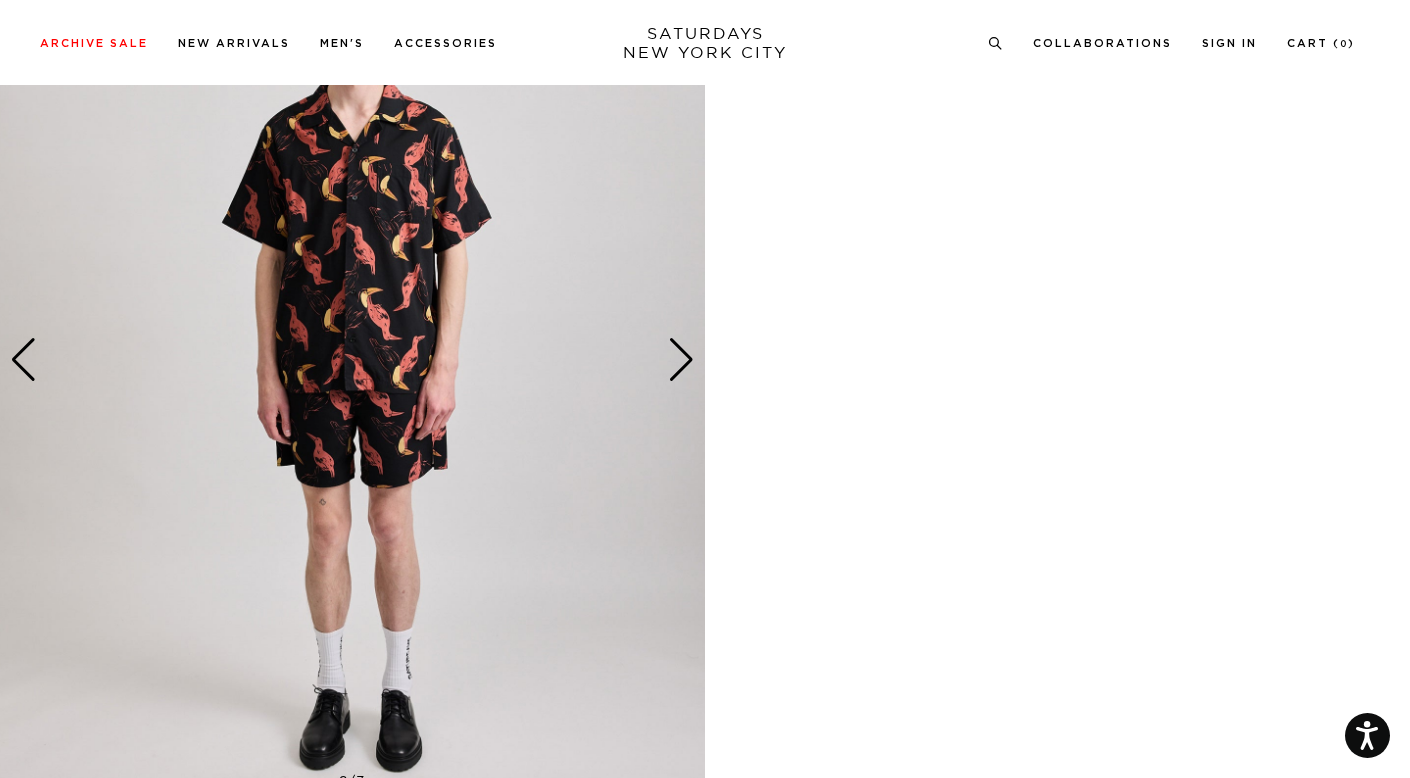 scroll, scrollTop: 0, scrollLeft: 0, axis: both 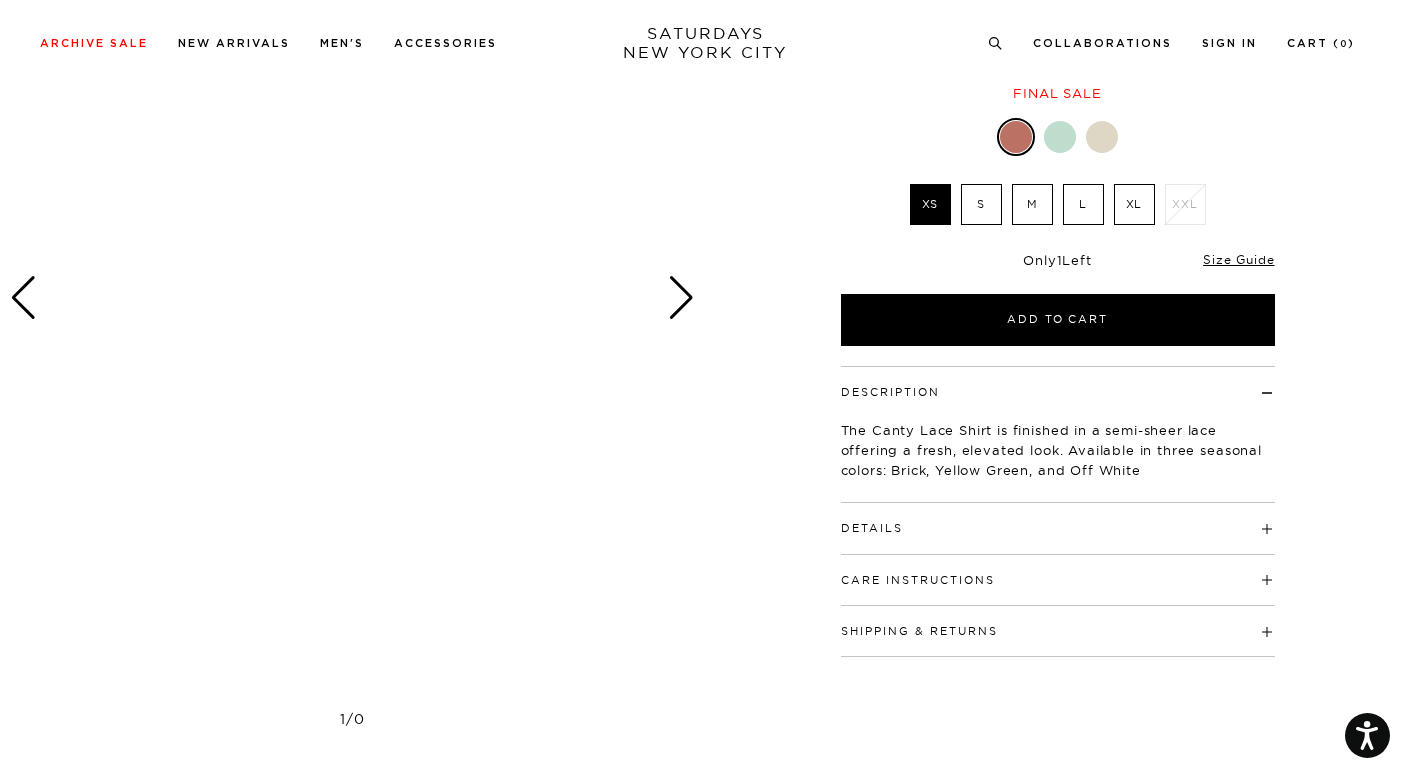 click at bounding box center [681, 298] 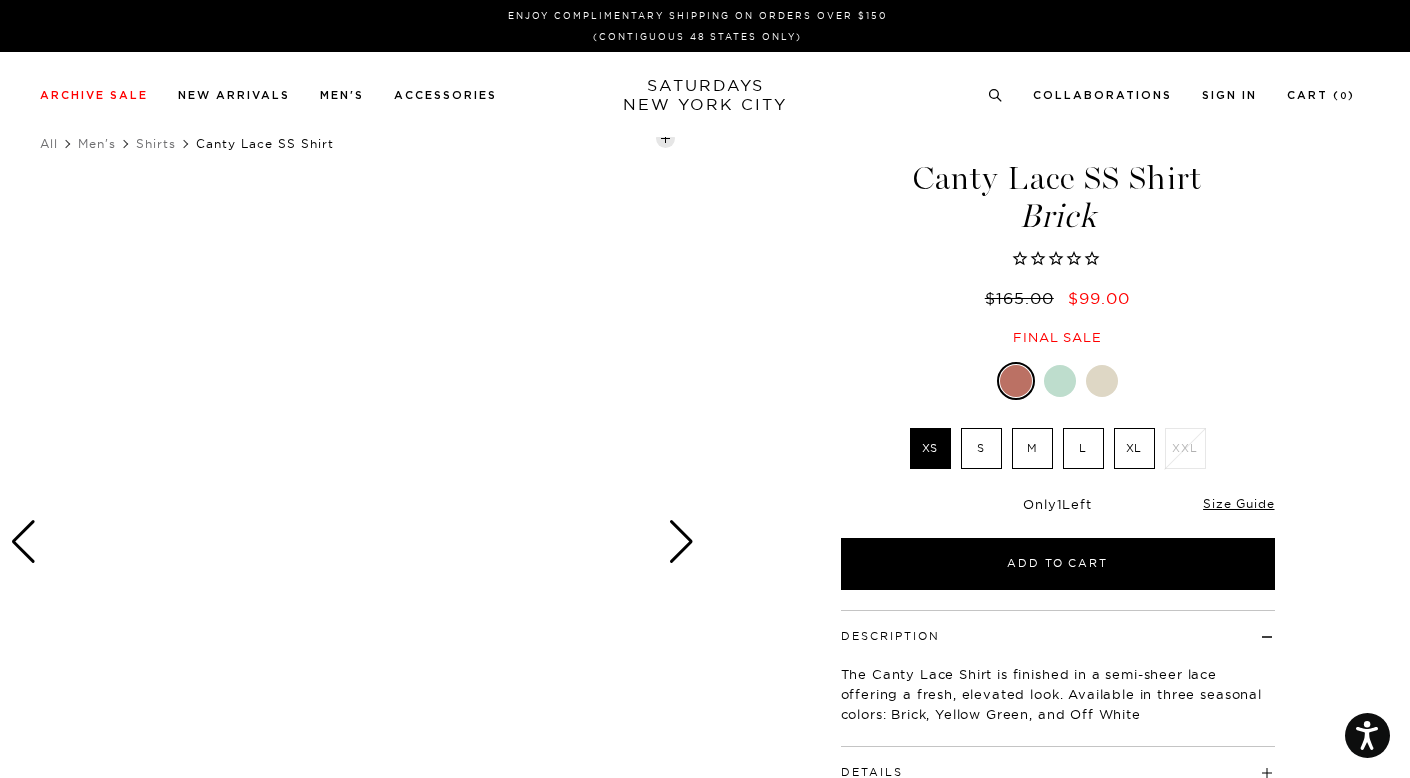 scroll, scrollTop: 0, scrollLeft: 0, axis: both 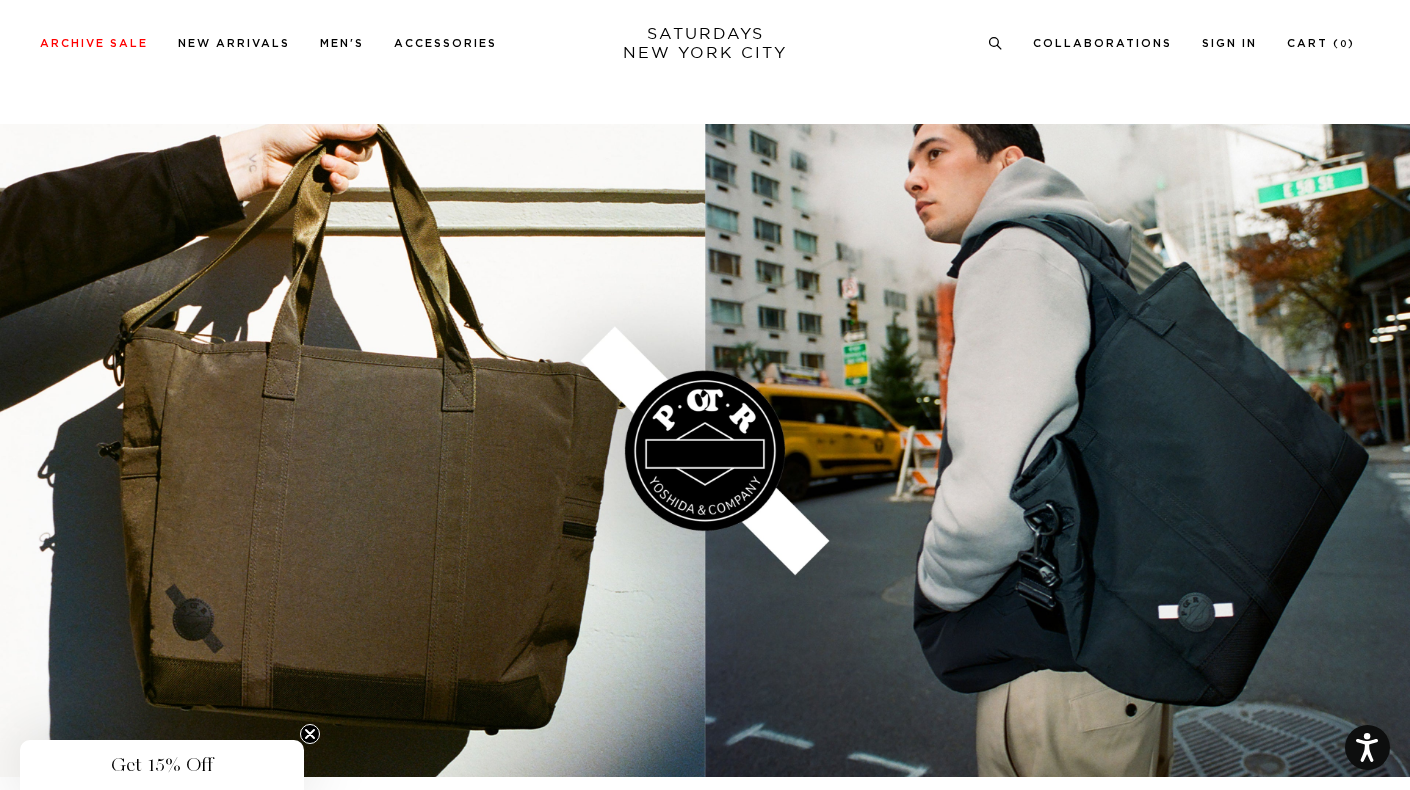 click 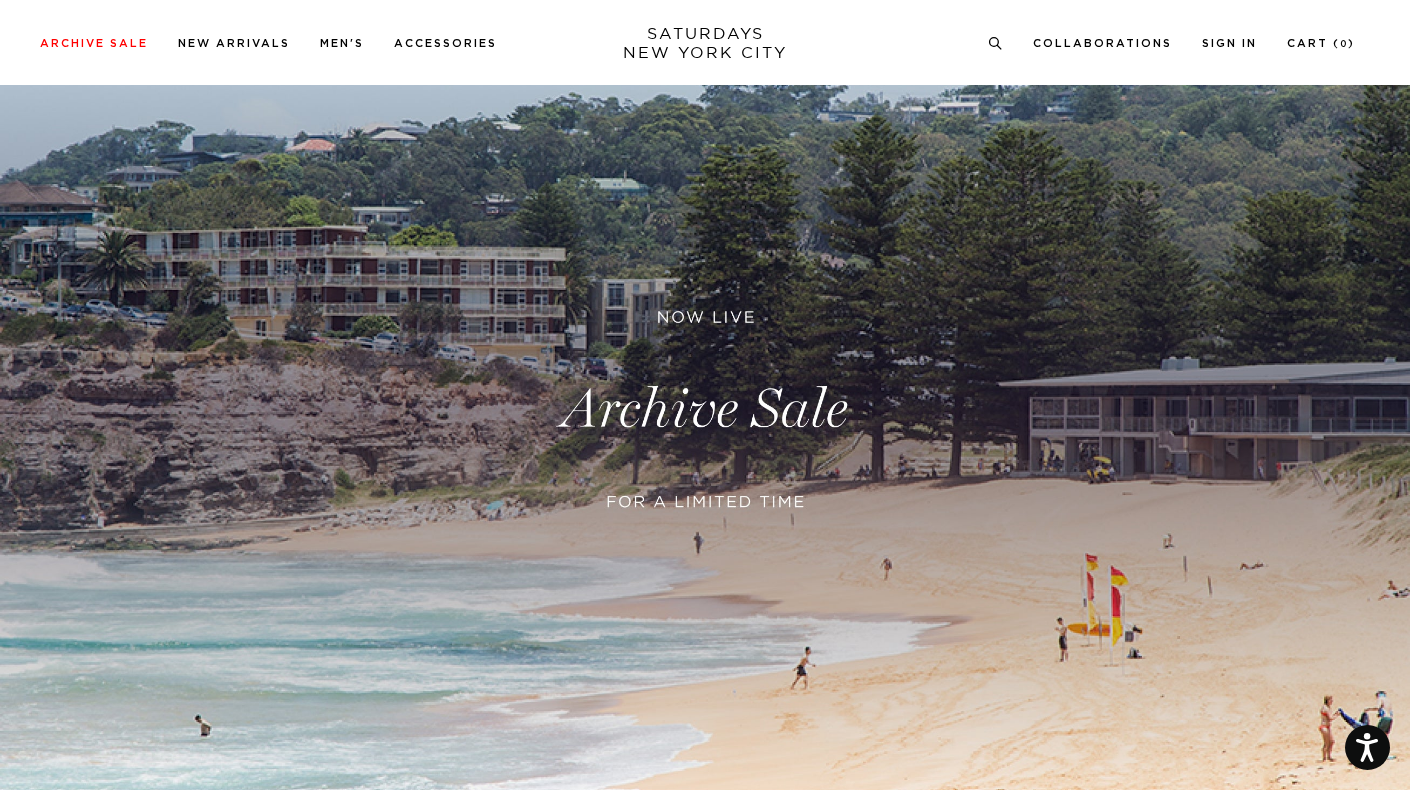 scroll, scrollTop: 167, scrollLeft: 0, axis: vertical 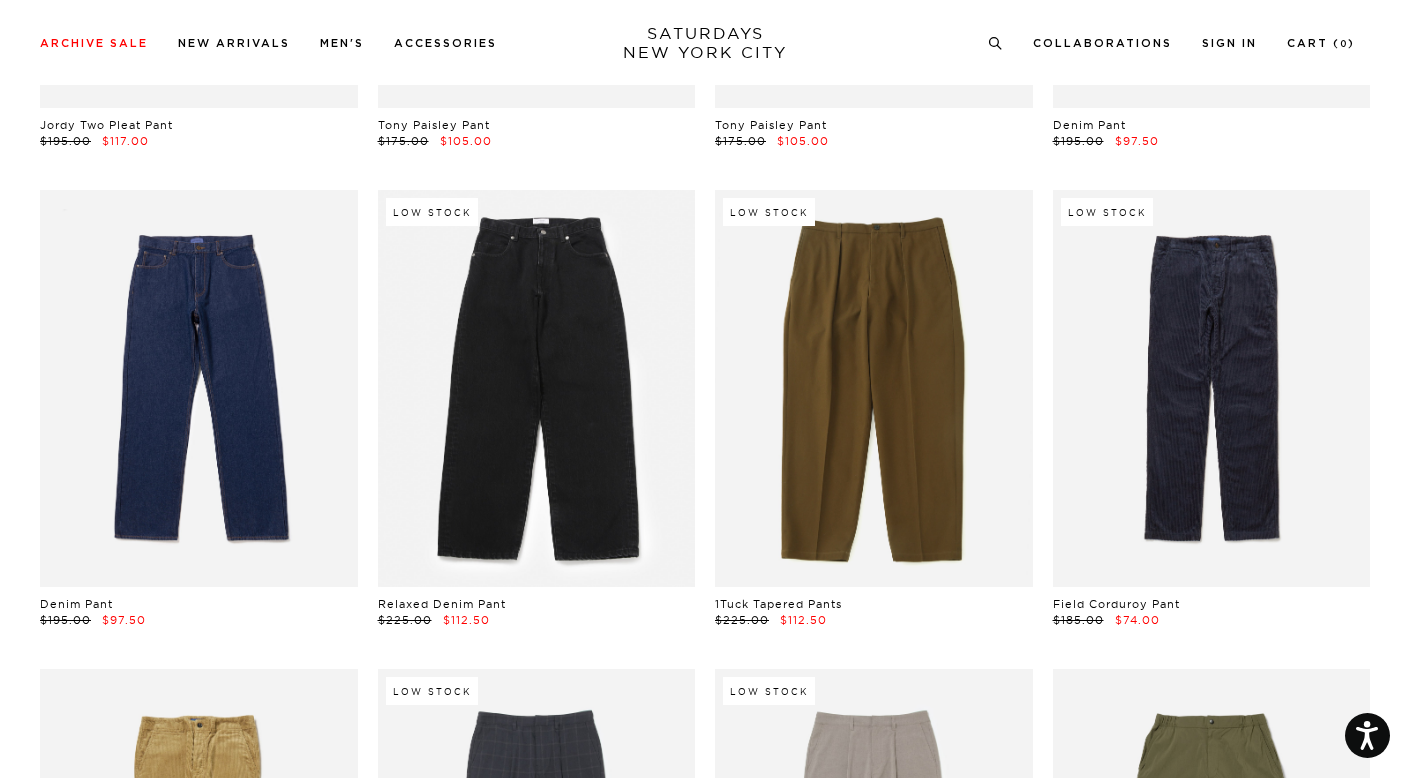 click at bounding box center [537, 388] 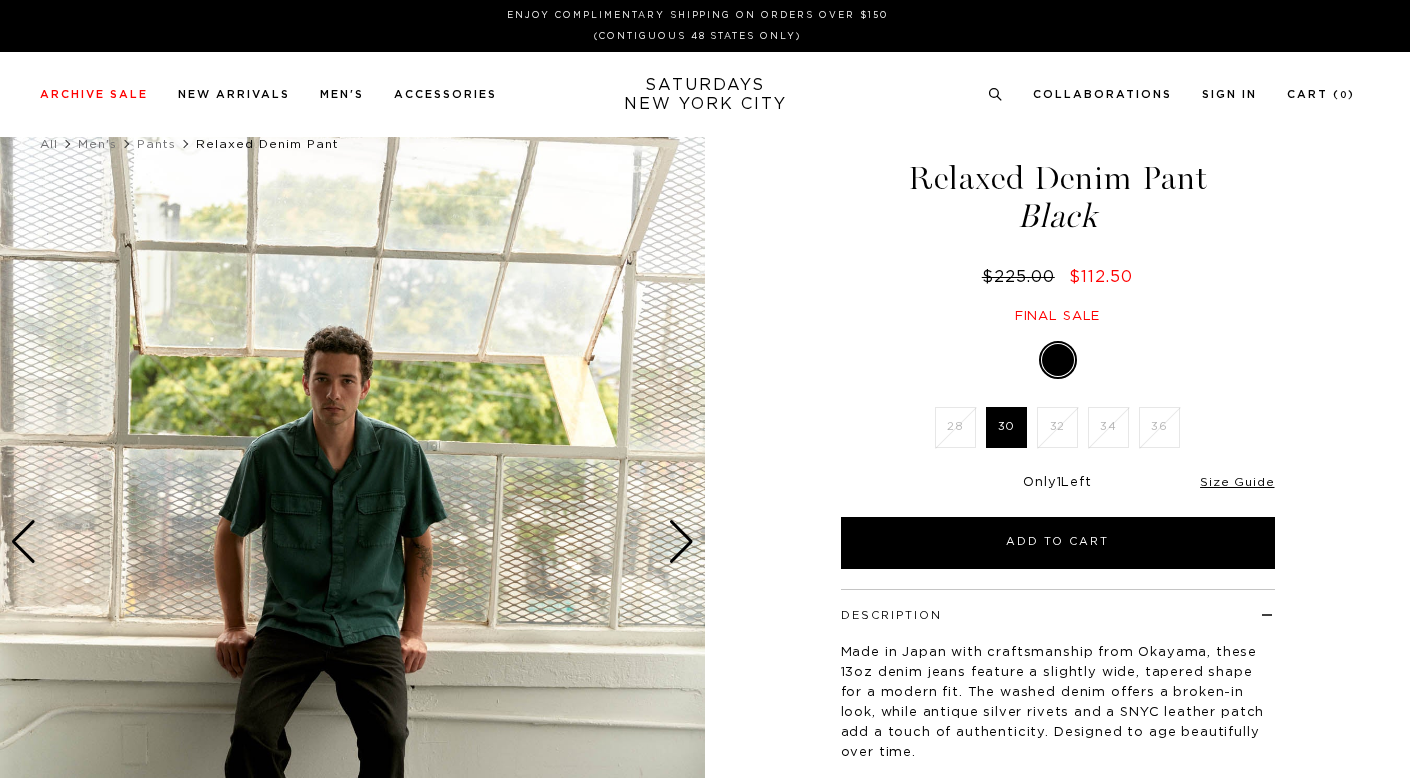 scroll, scrollTop: 0, scrollLeft: 0, axis: both 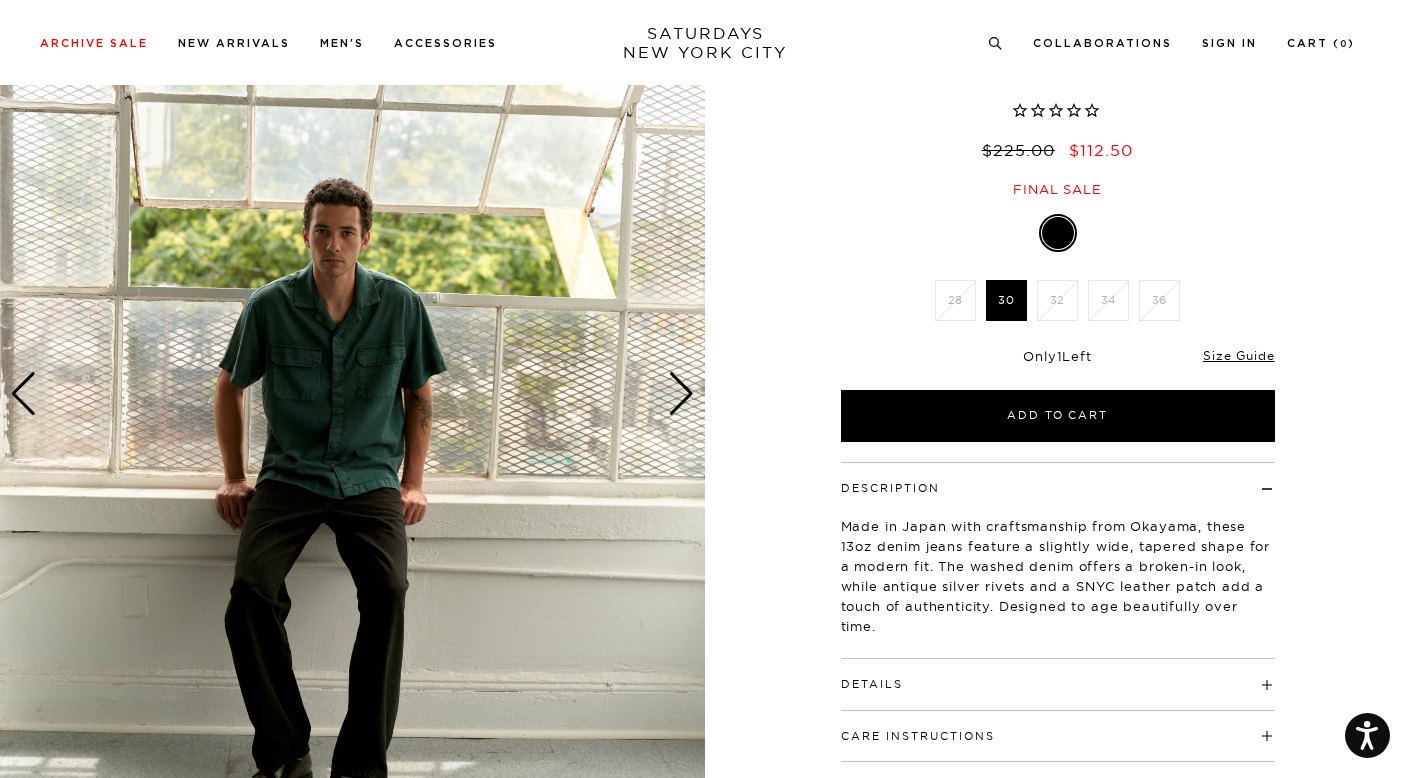 click at bounding box center [681, 394] 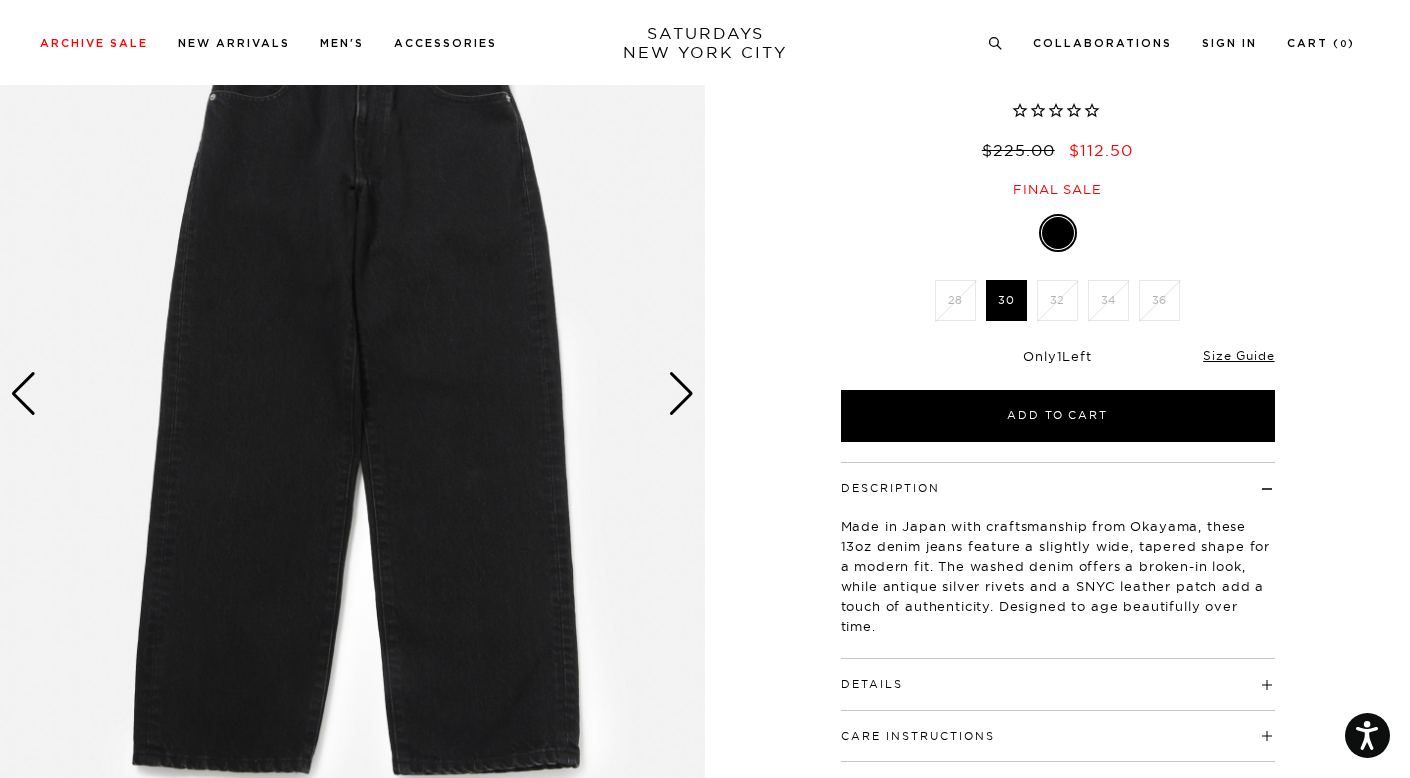 click at bounding box center (681, 394) 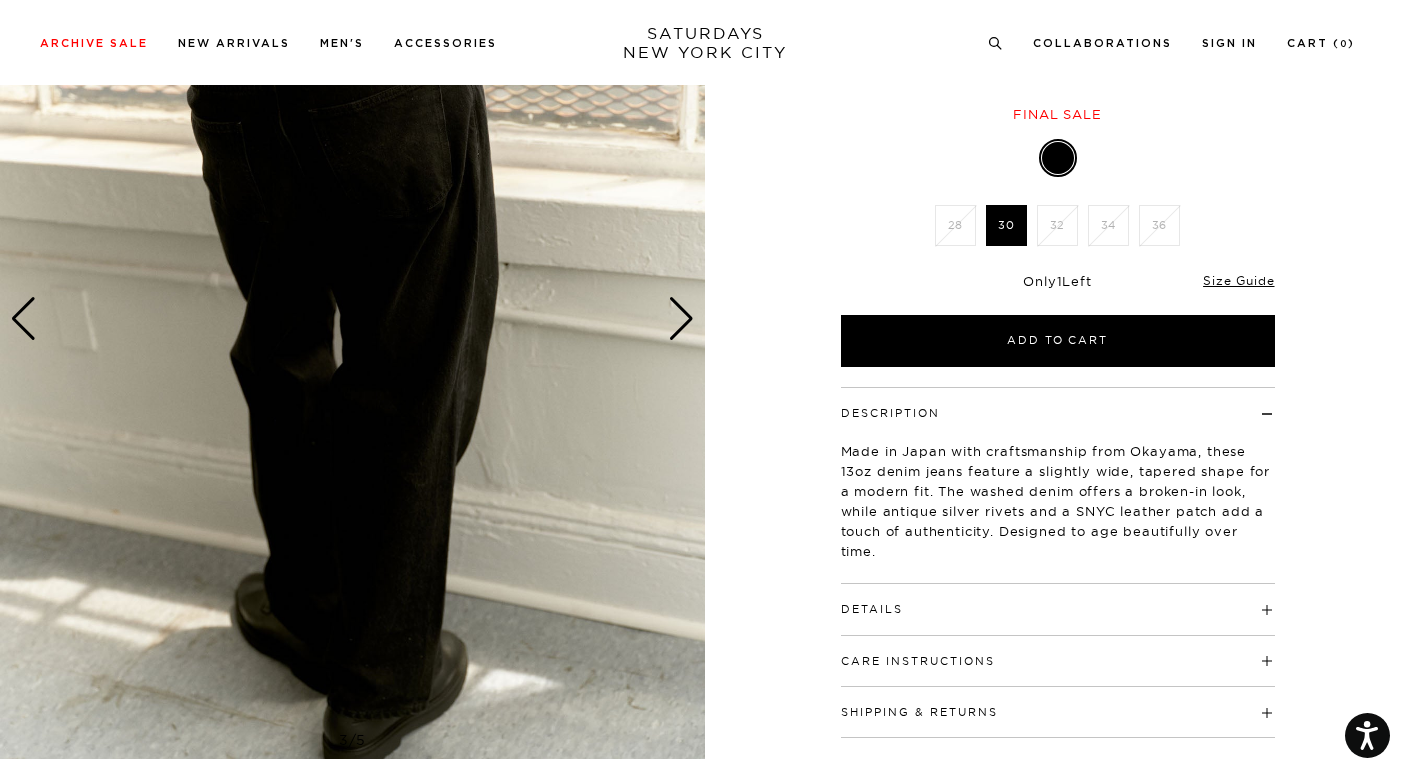scroll, scrollTop: 230, scrollLeft: 0, axis: vertical 